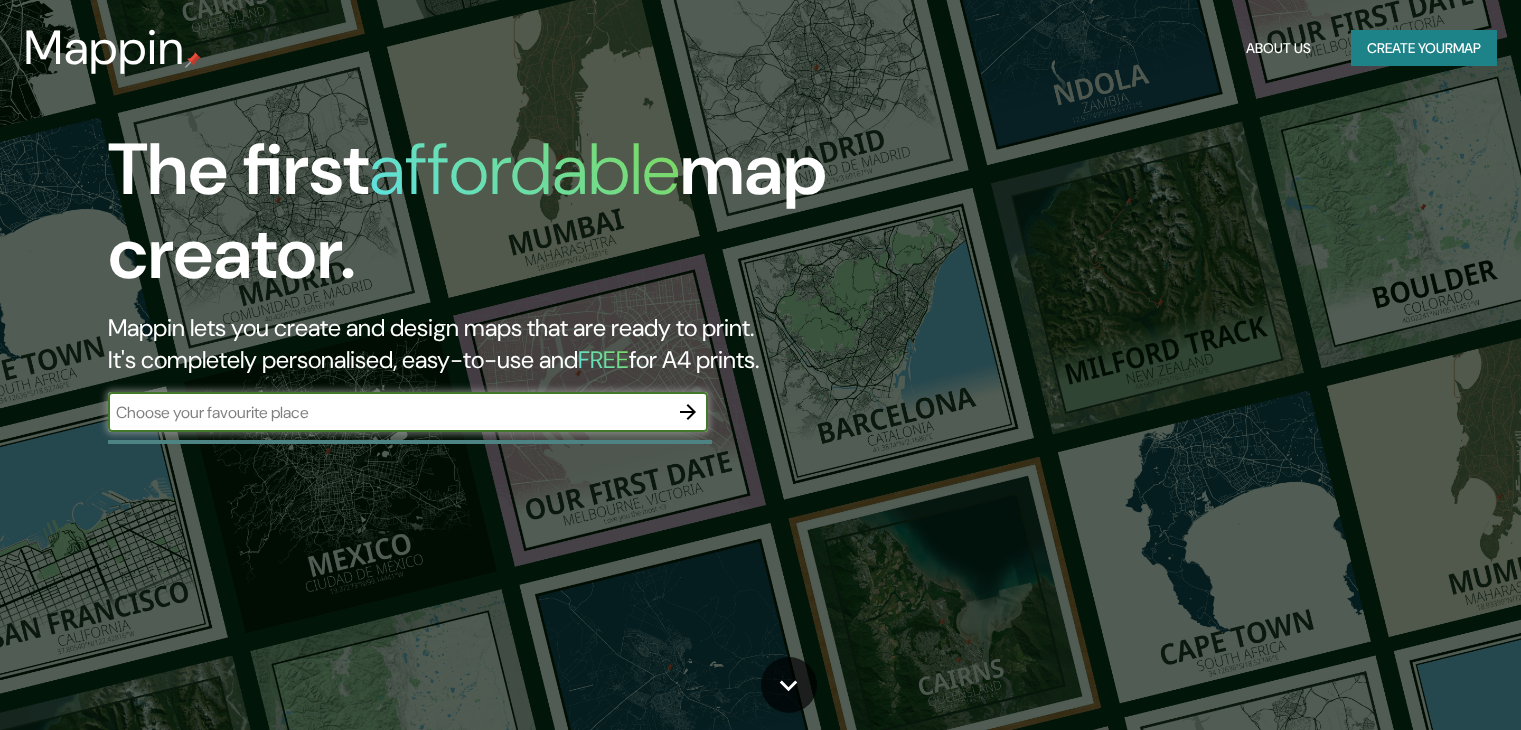 scroll, scrollTop: 0, scrollLeft: 0, axis: both 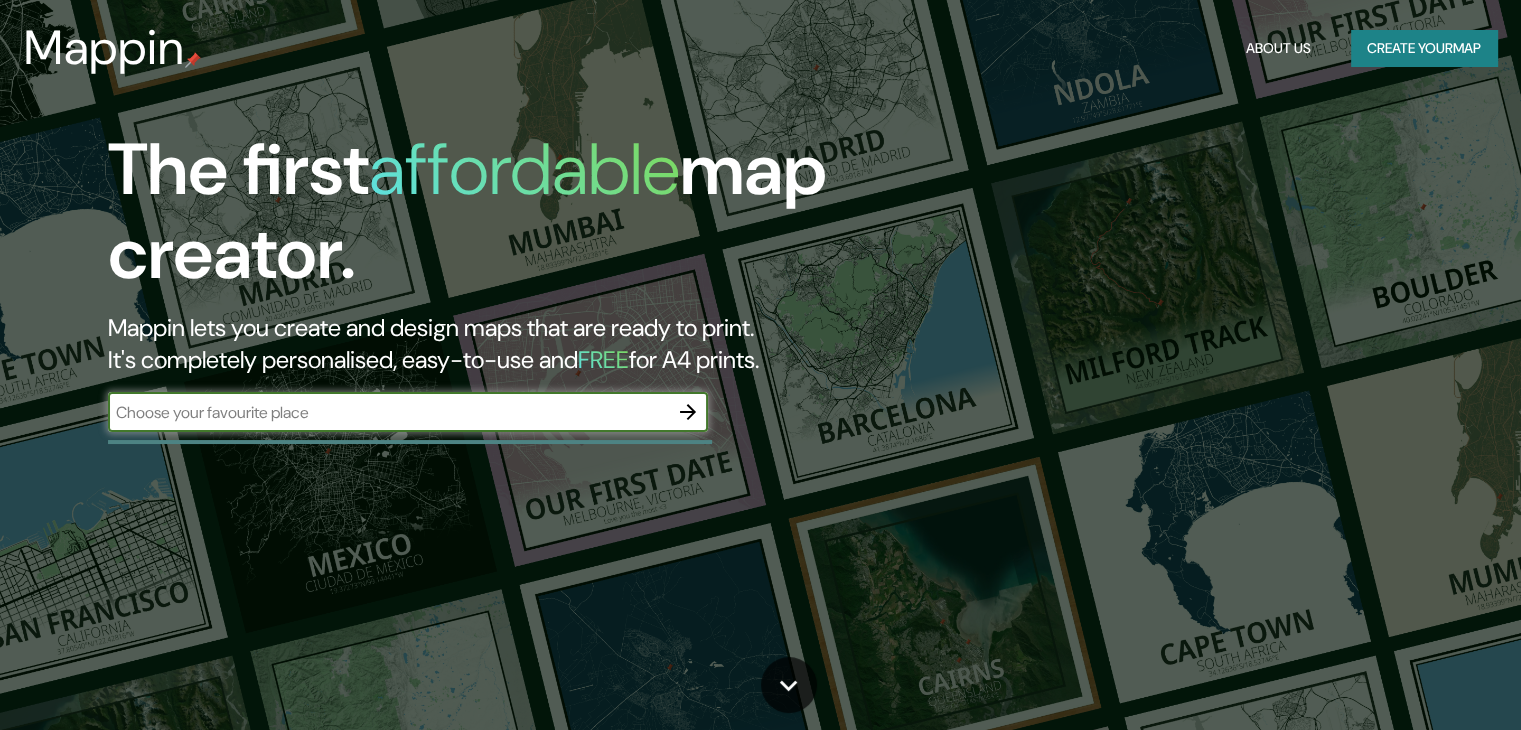 click at bounding box center [388, 412] 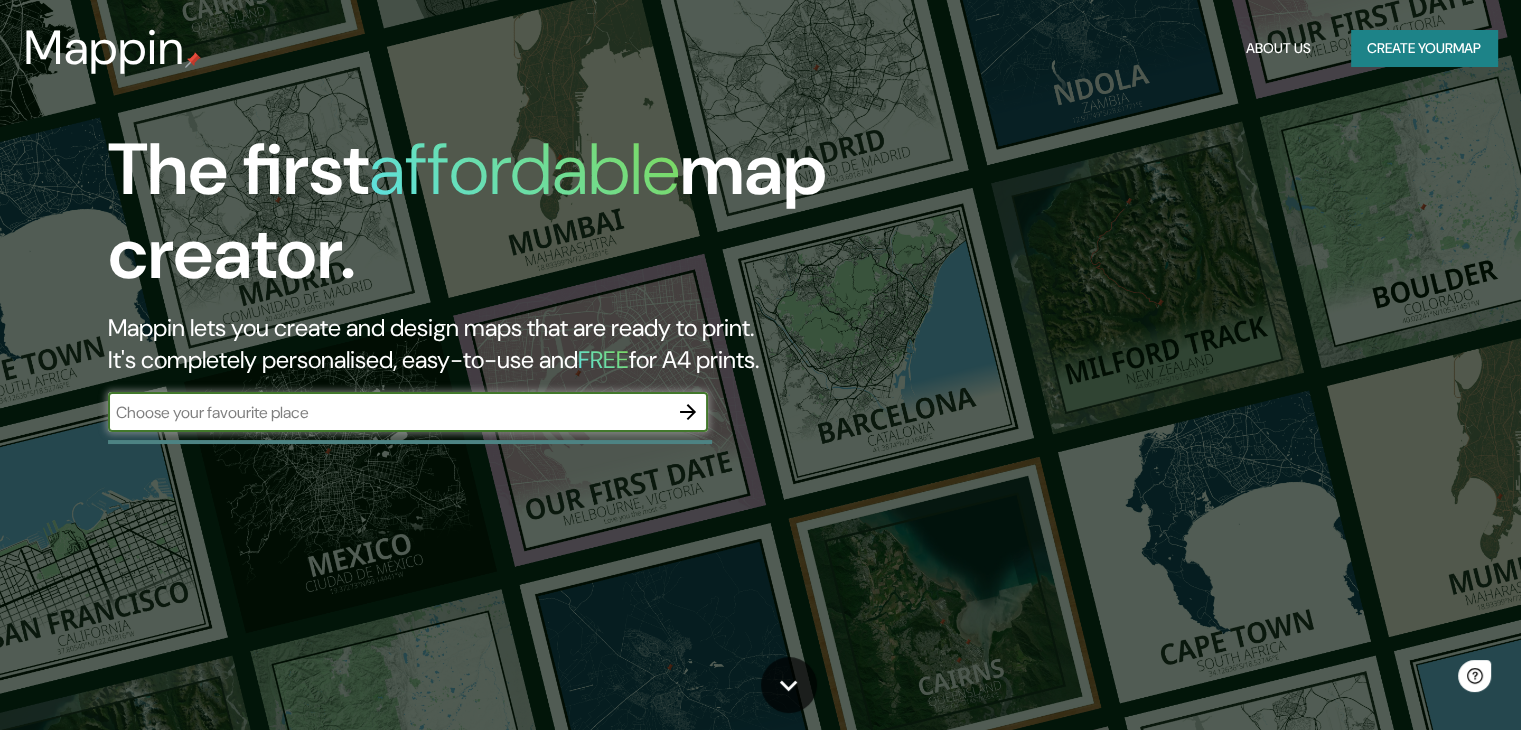 scroll, scrollTop: 0, scrollLeft: 0, axis: both 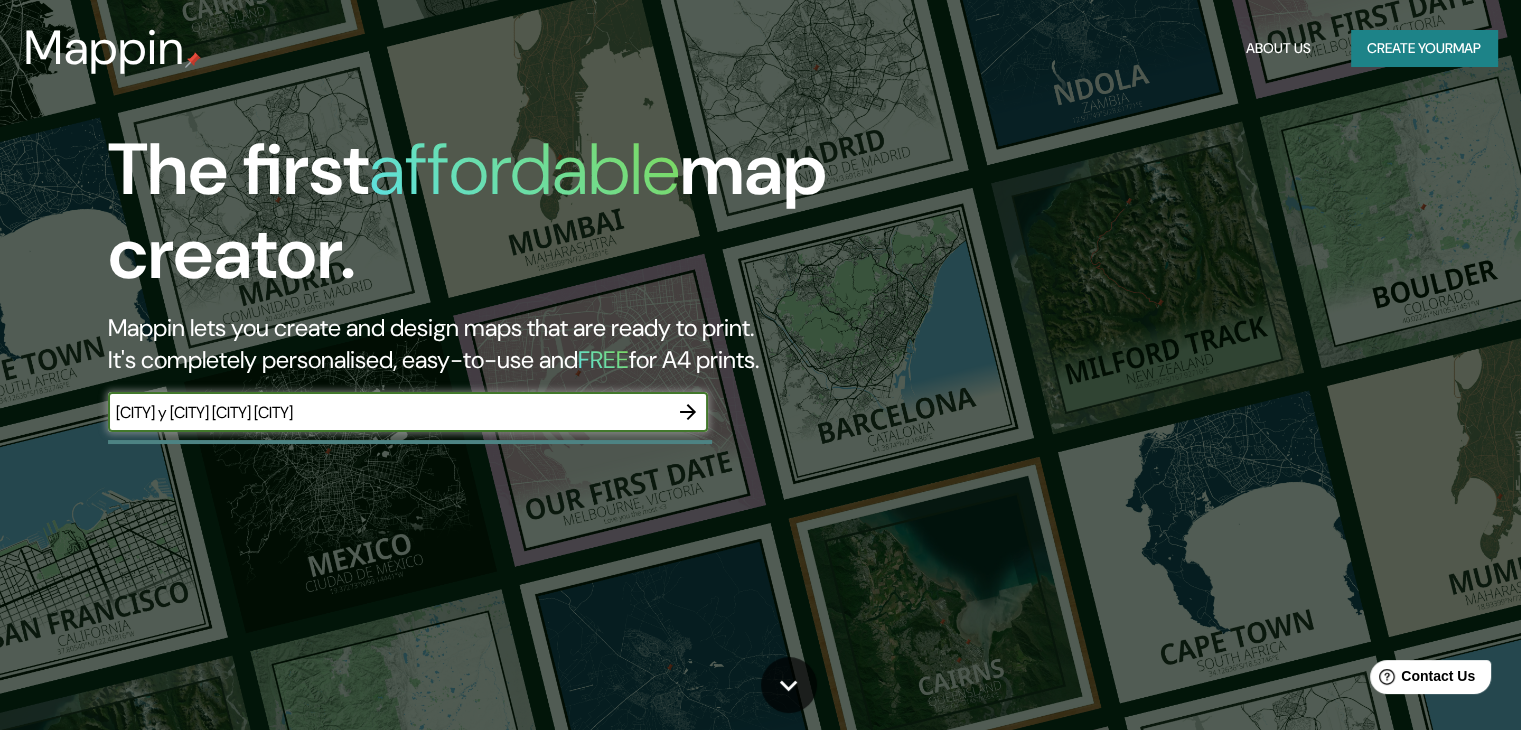 type on "[CITY] y [CITY] [CITY] [CITY]" 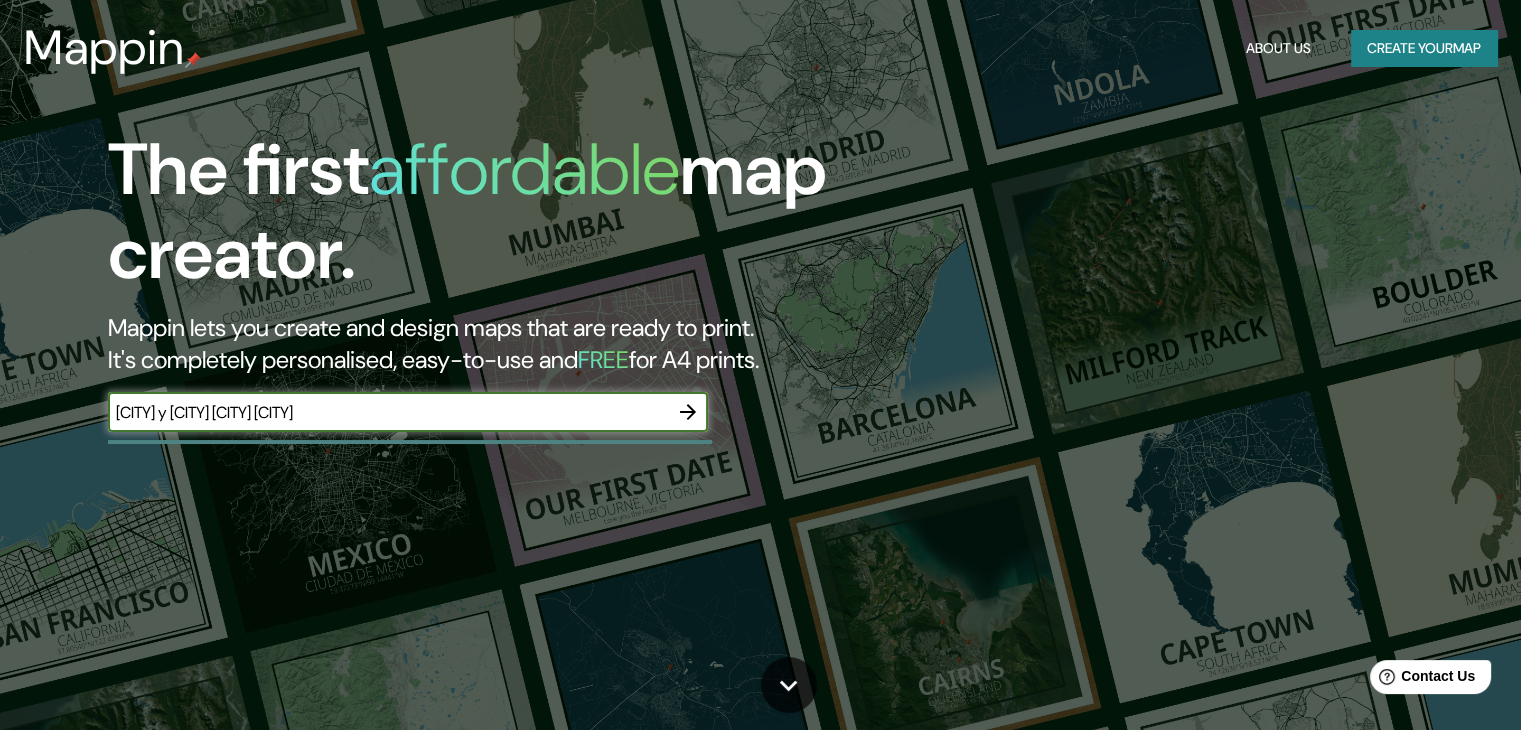 click at bounding box center (688, 412) 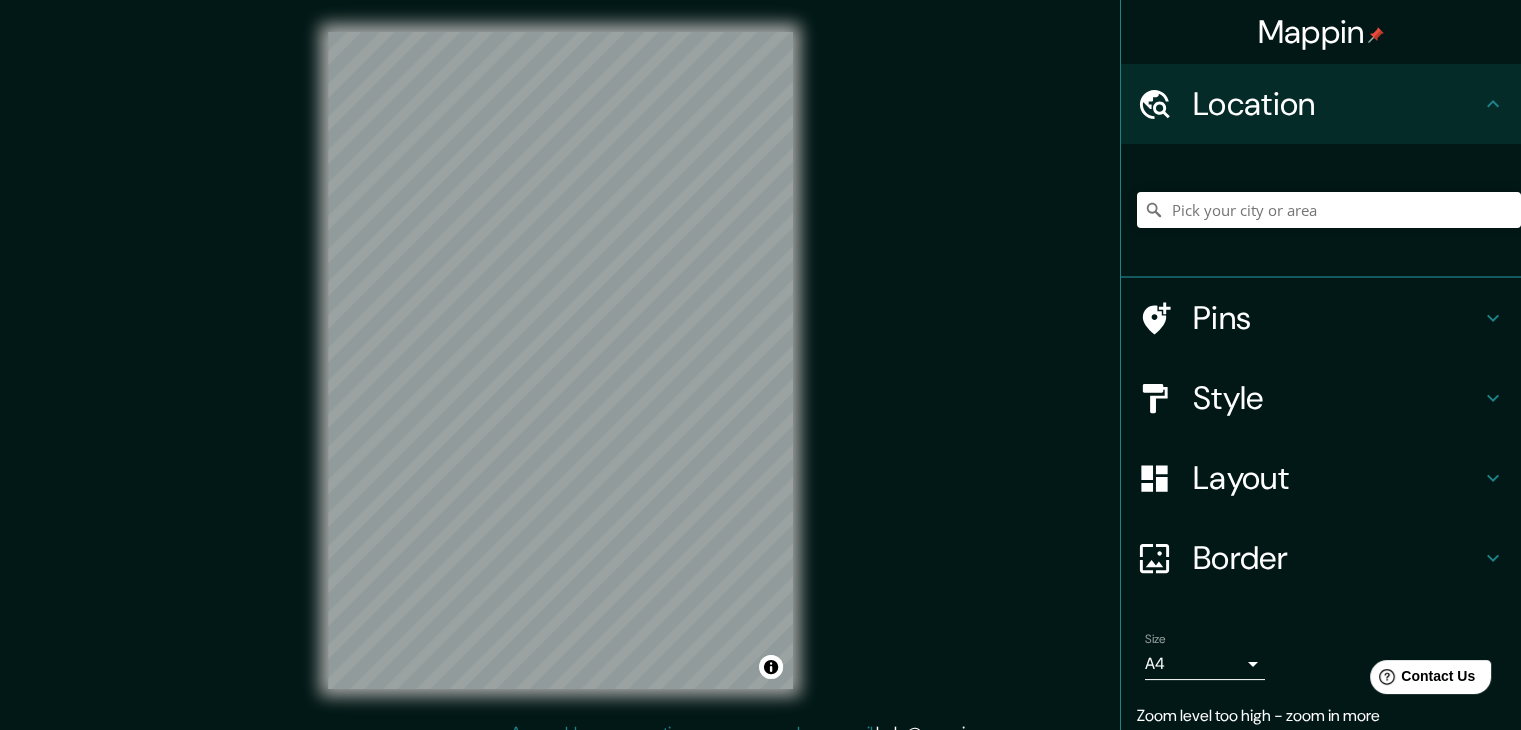 click on "Mappin Location Pins Style Layout Border Choose a border.  Hint : you can make layers of the frame opaque to create some cool effects. None Simple Transparent Fancy Size A4 single Zoom level too high - zoom in more Create your map © Mapbox   © OpenStreetMap   Improve this map Any problems, suggestions, or concerns please email    help@example.com . . ." at bounding box center [760, 376] 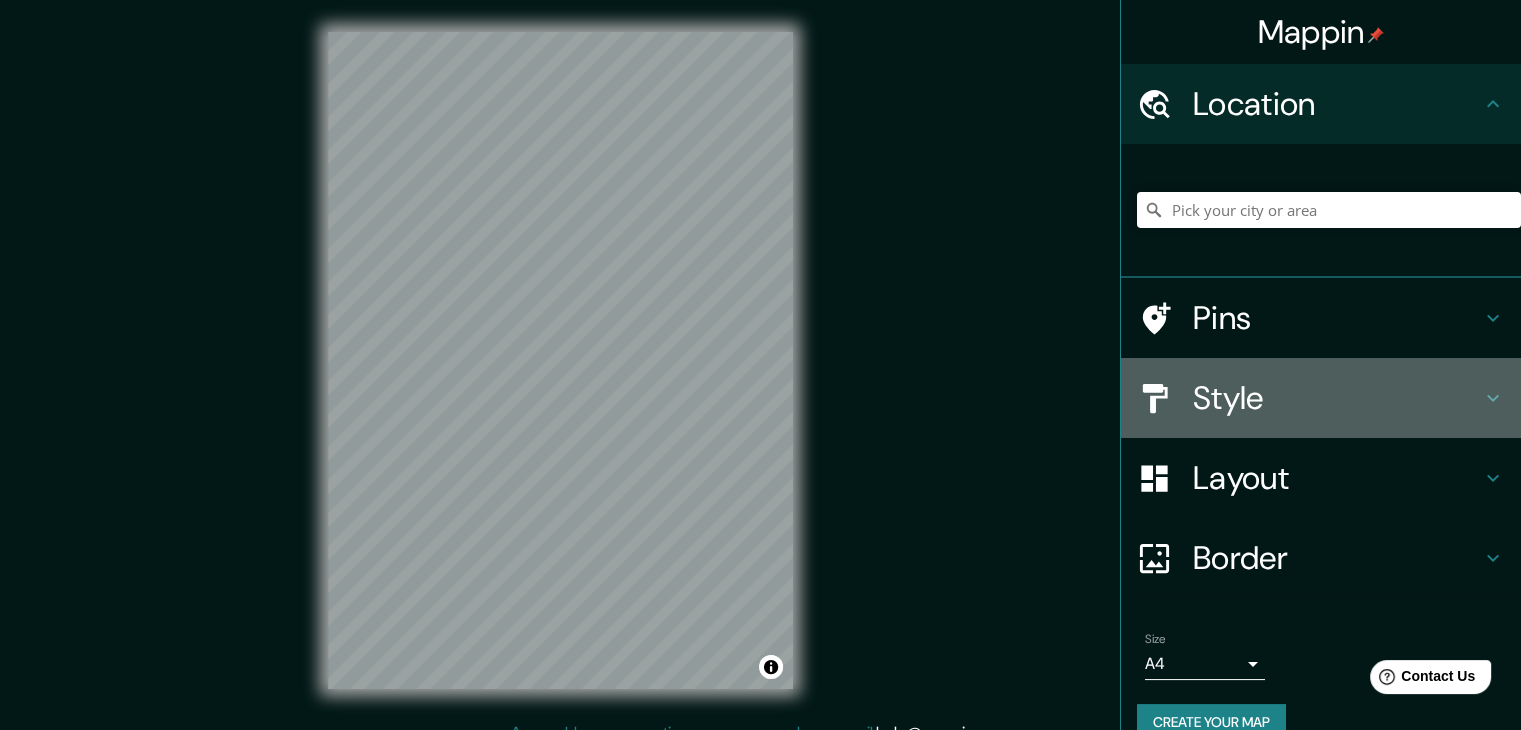 click on "Style" at bounding box center [1337, 104] 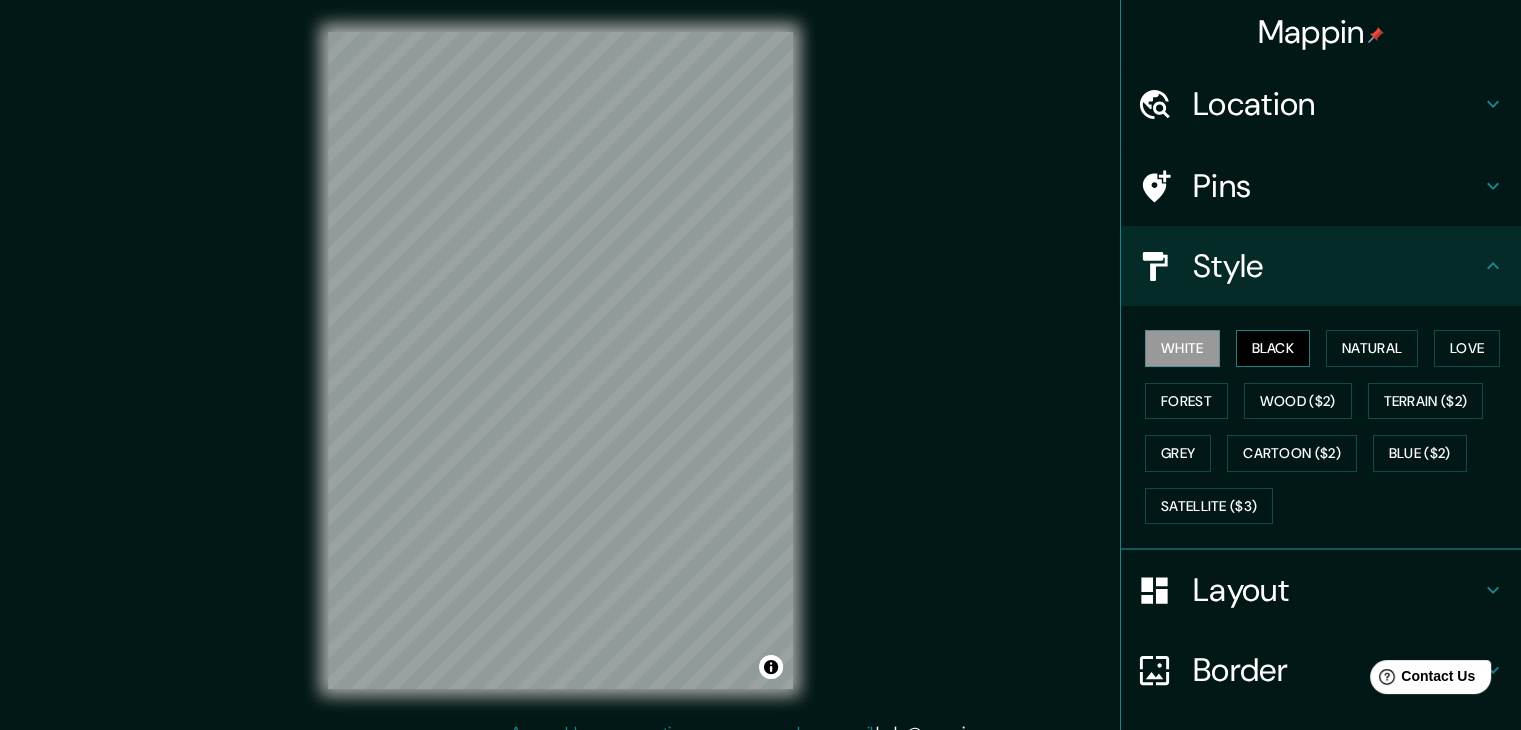 click on "Black" at bounding box center [1273, 348] 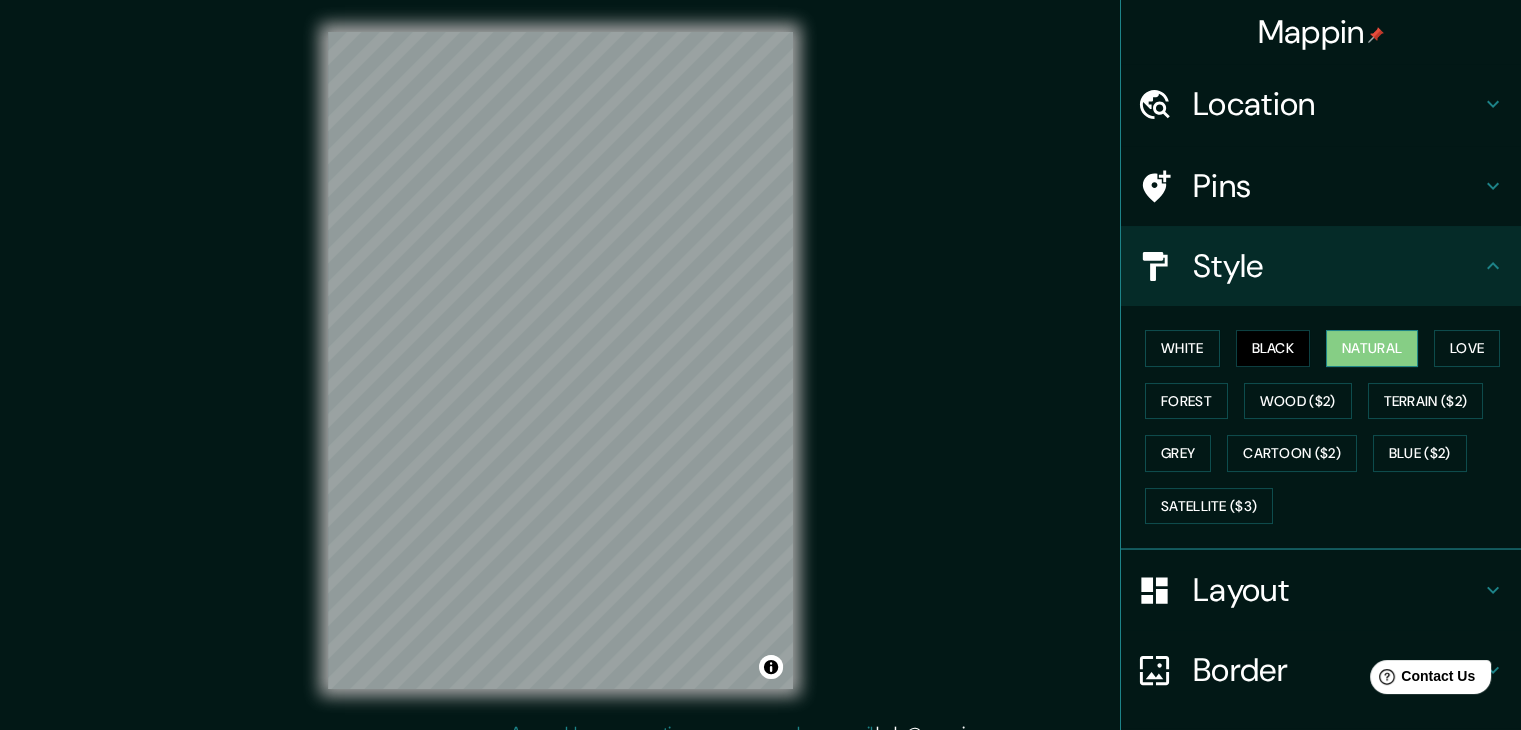 click on "Natural" at bounding box center (1372, 348) 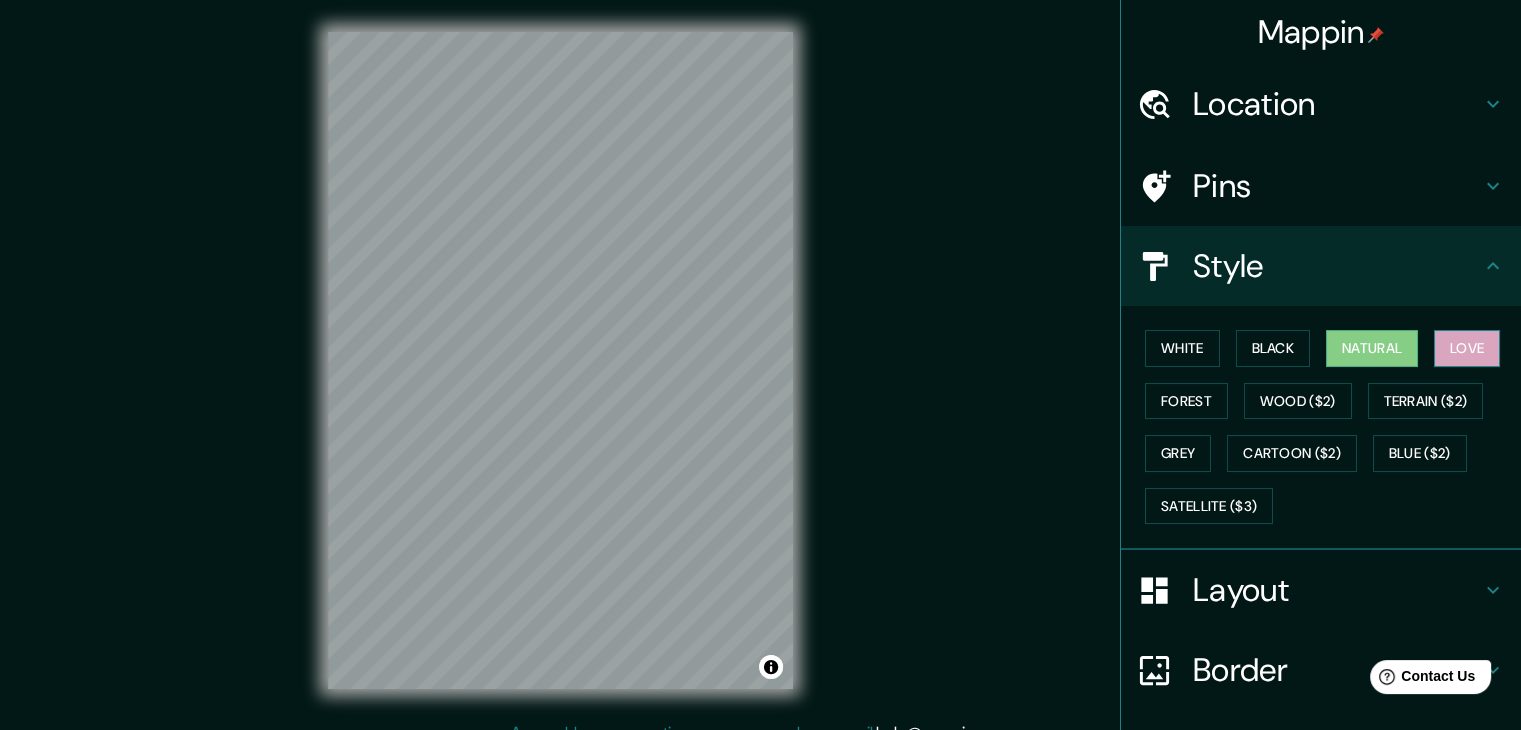 click on "Love" at bounding box center (1467, 348) 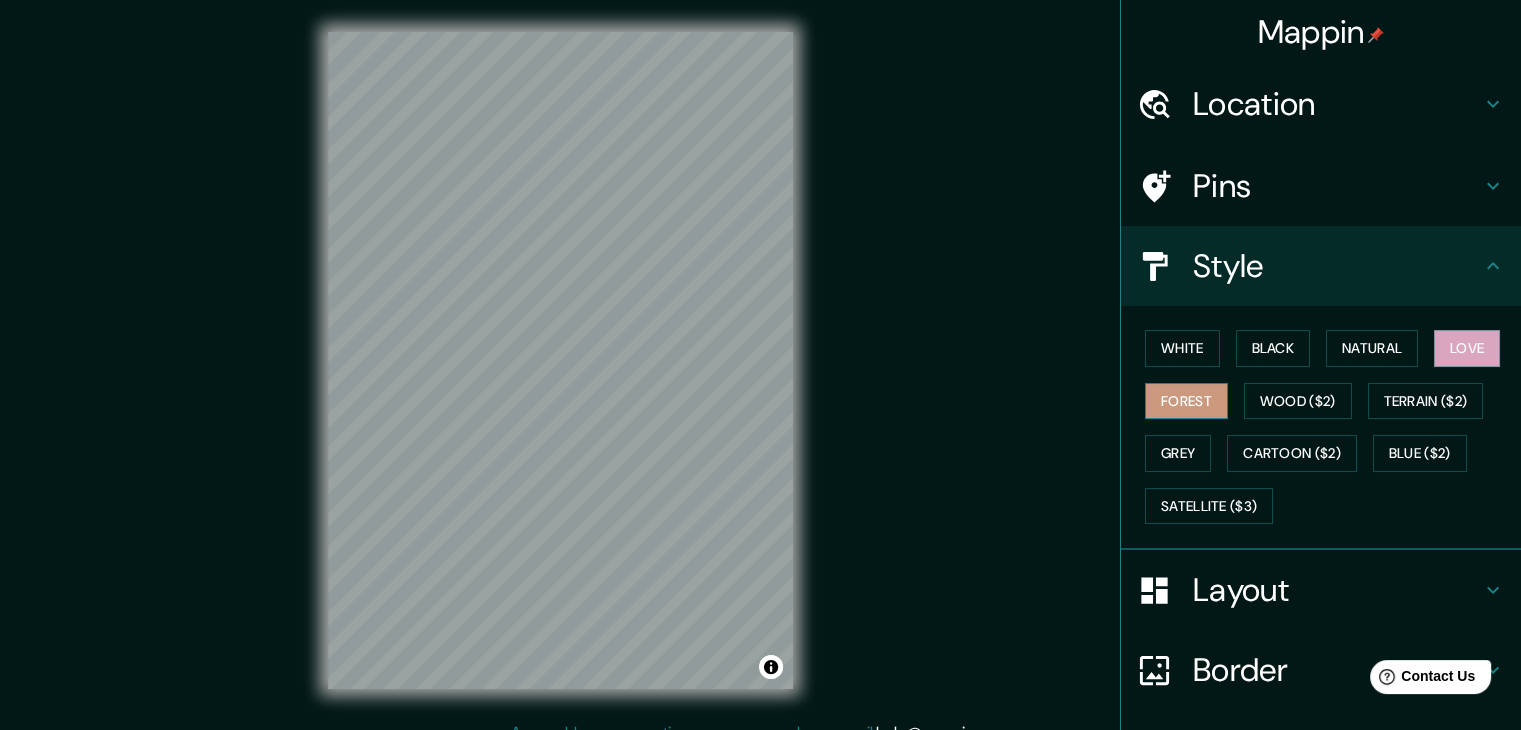click on "Forest" at bounding box center [1186, 401] 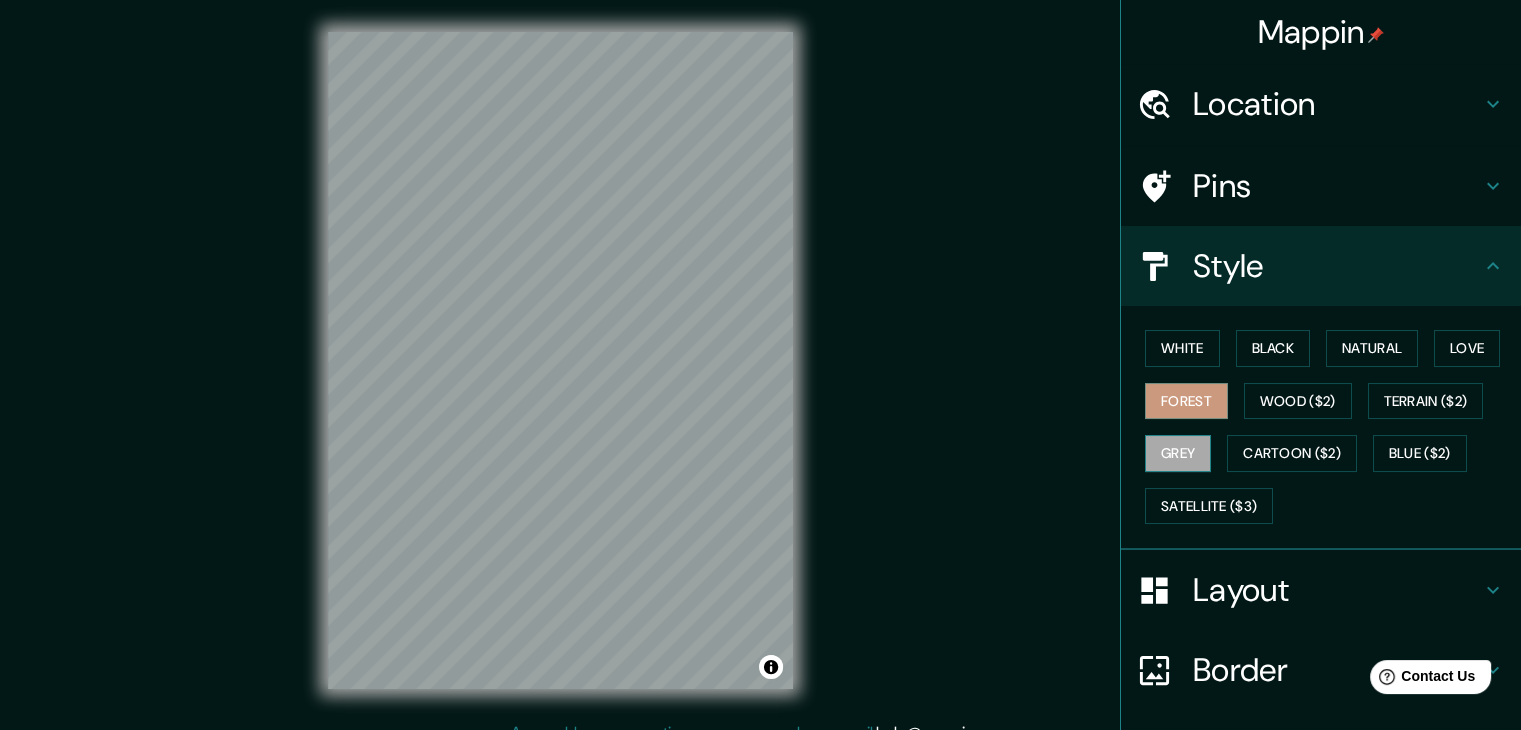click on "Grey" at bounding box center (1178, 453) 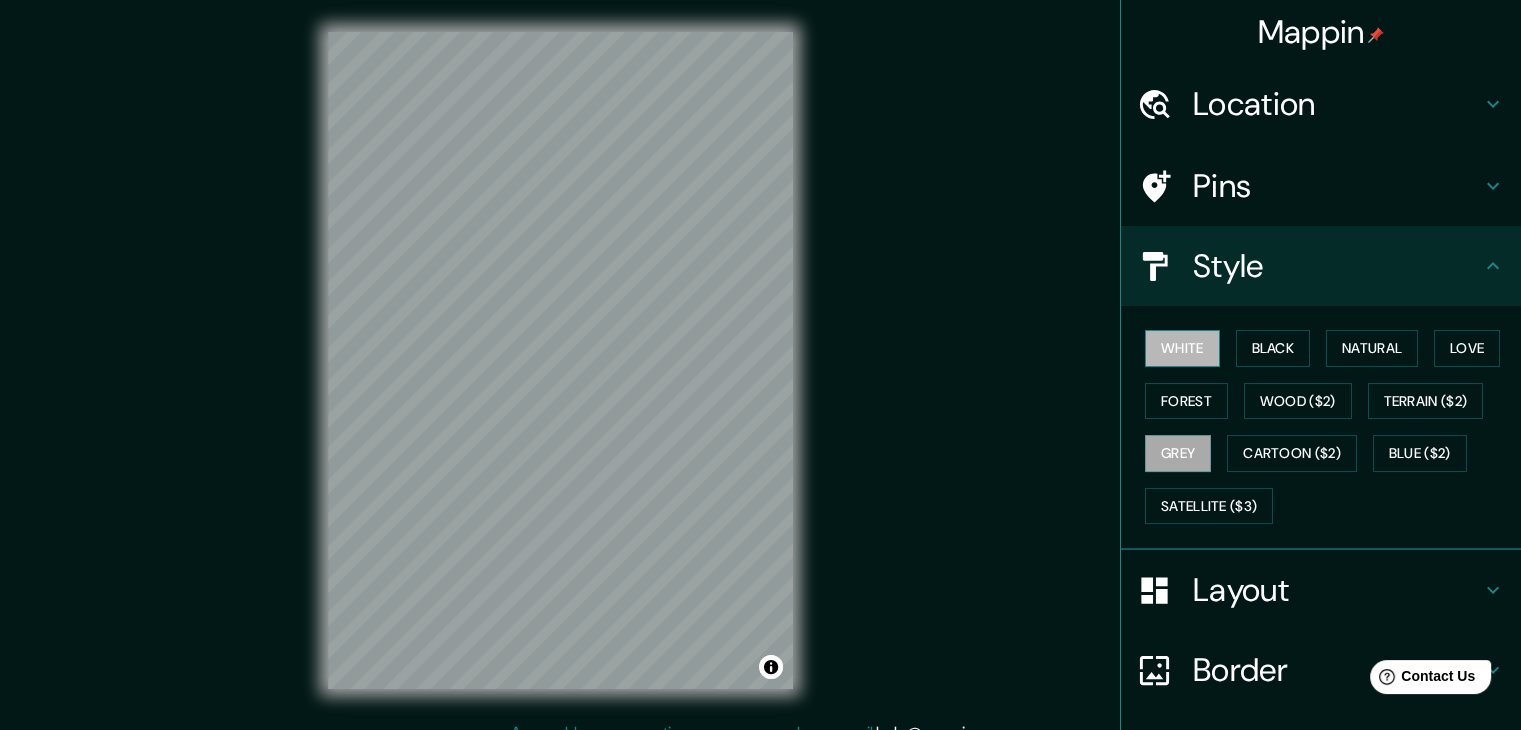 click on "White" at bounding box center (1182, 348) 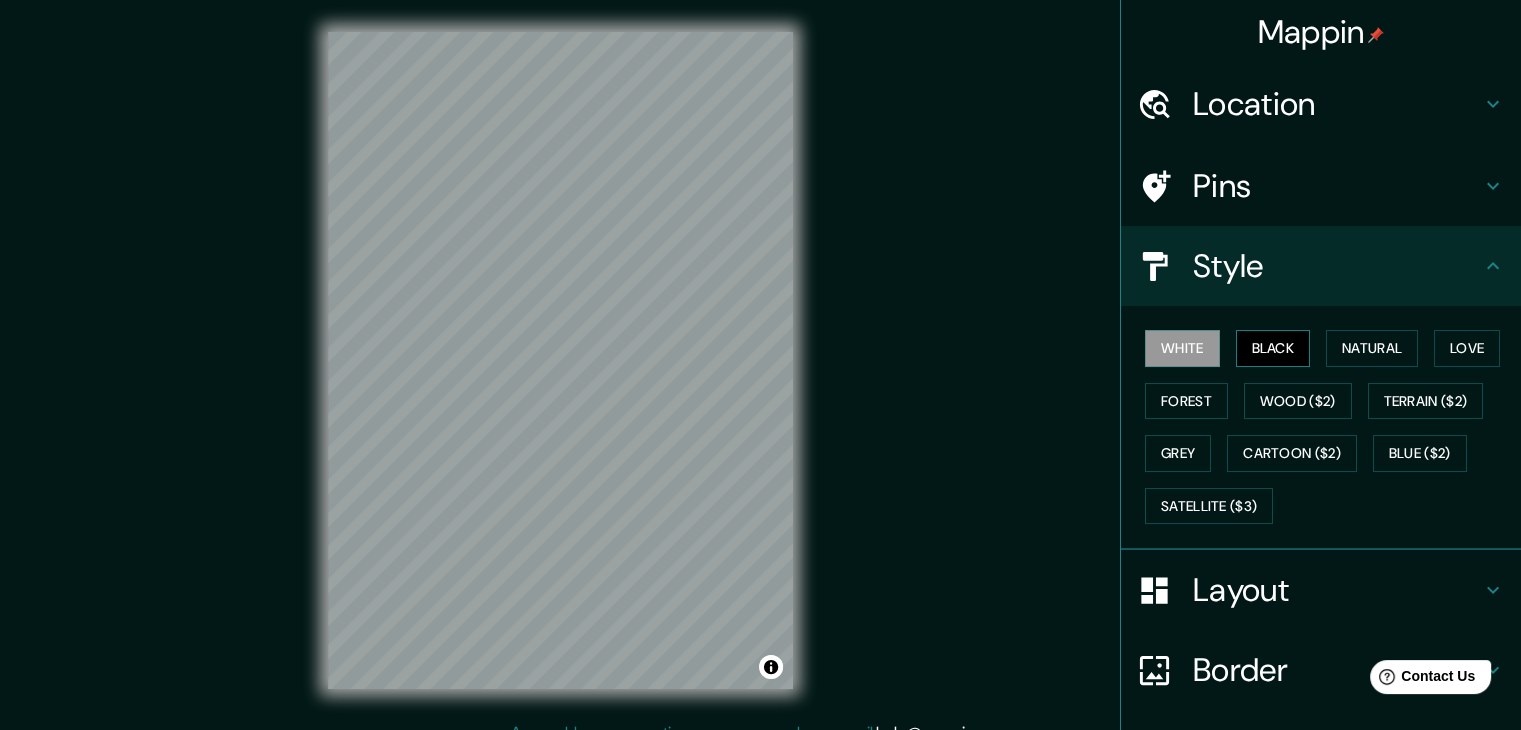 click on "Black" at bounding box center [1273, 348] 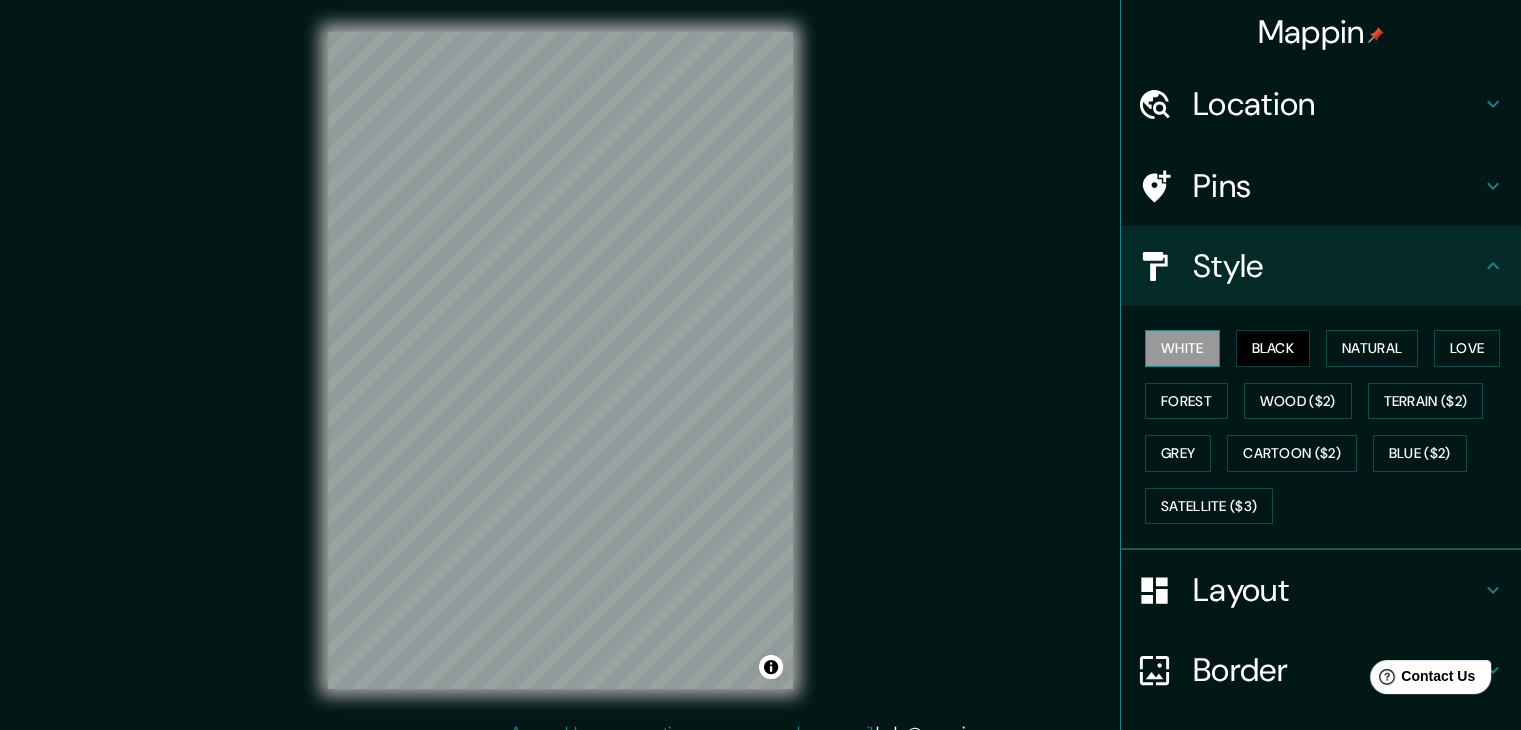 click on "White" at bounding box center [1182, 348] 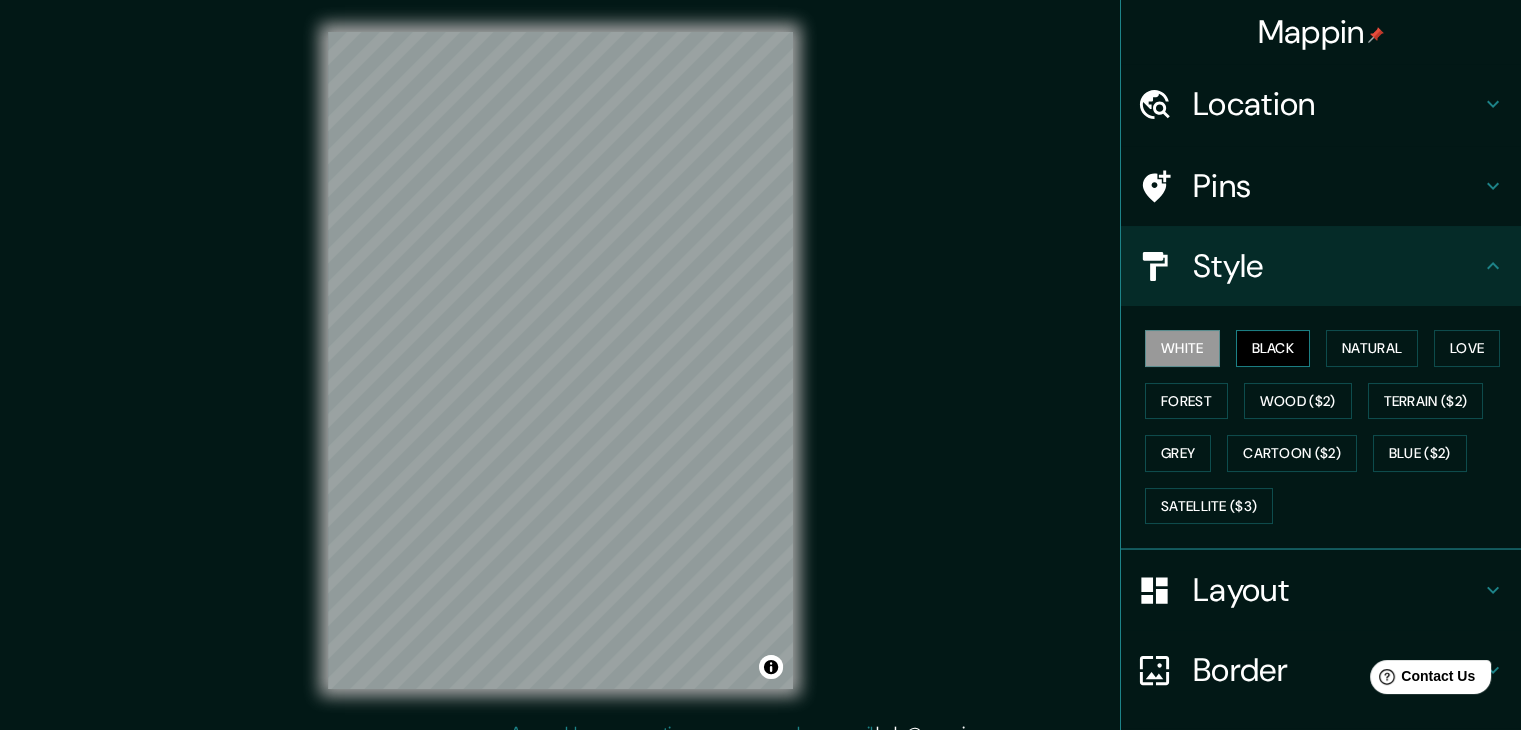 click on "Black" at bounding box center [1273, 348] 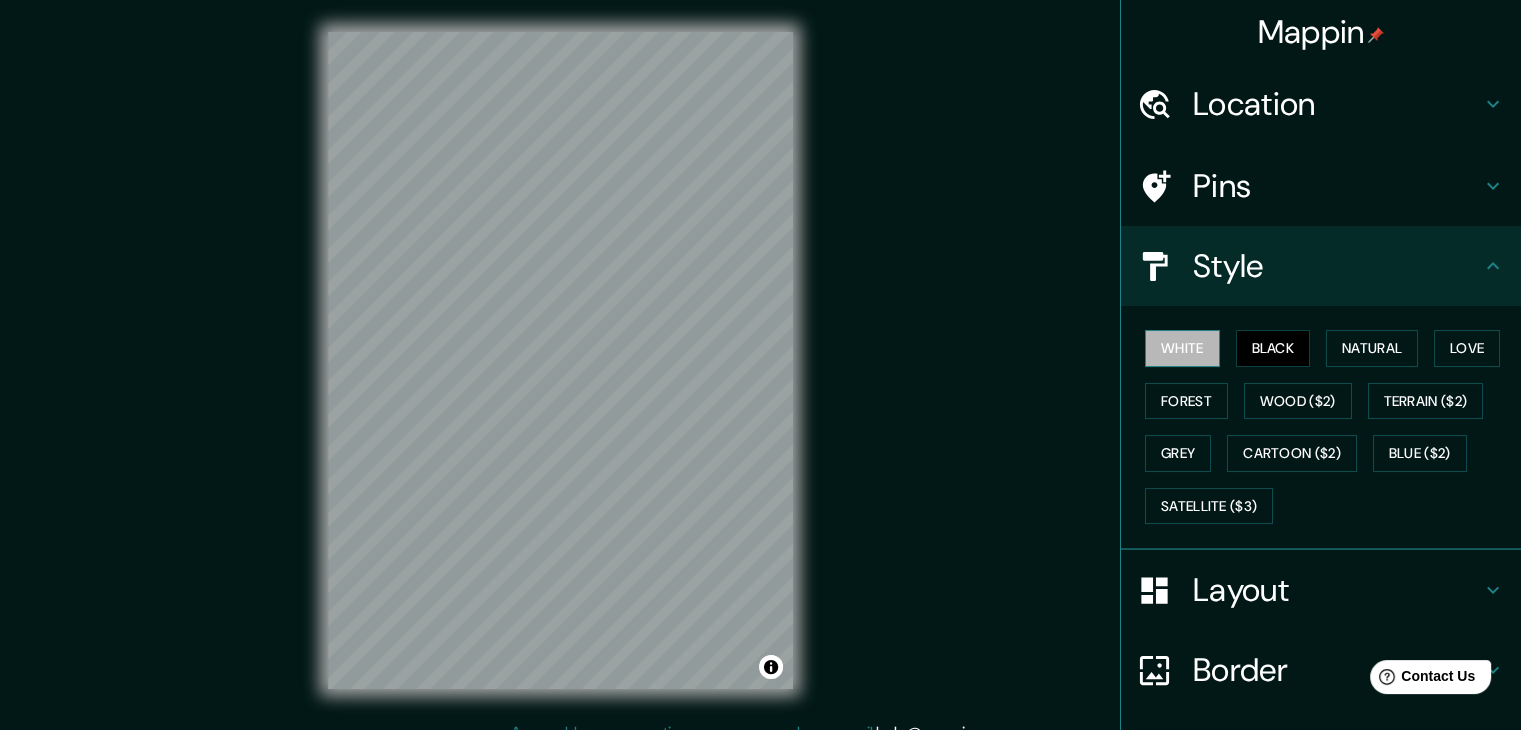 click on "White" at bounding box center [1182, 348] 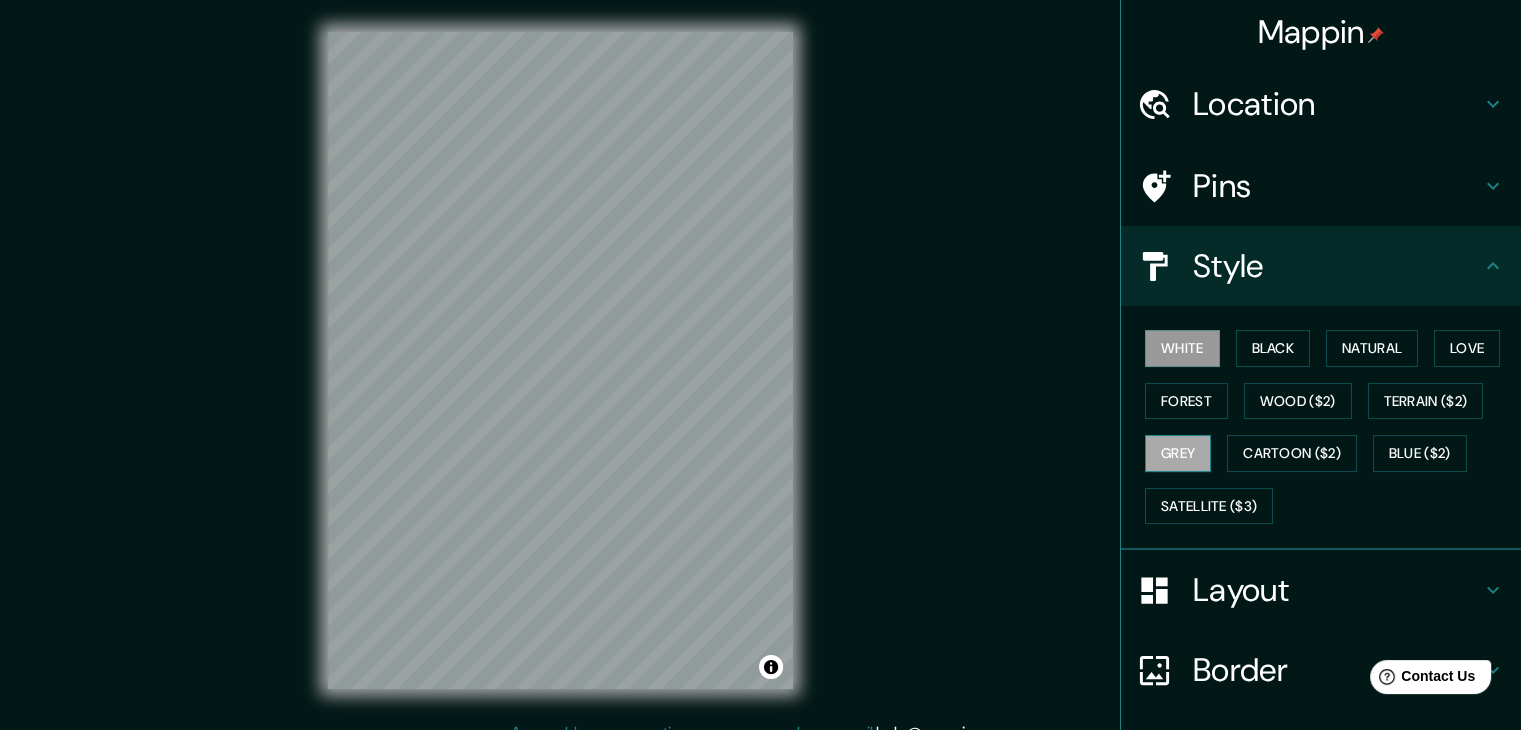 click on "Grey" at bounding box center (1178, 453) 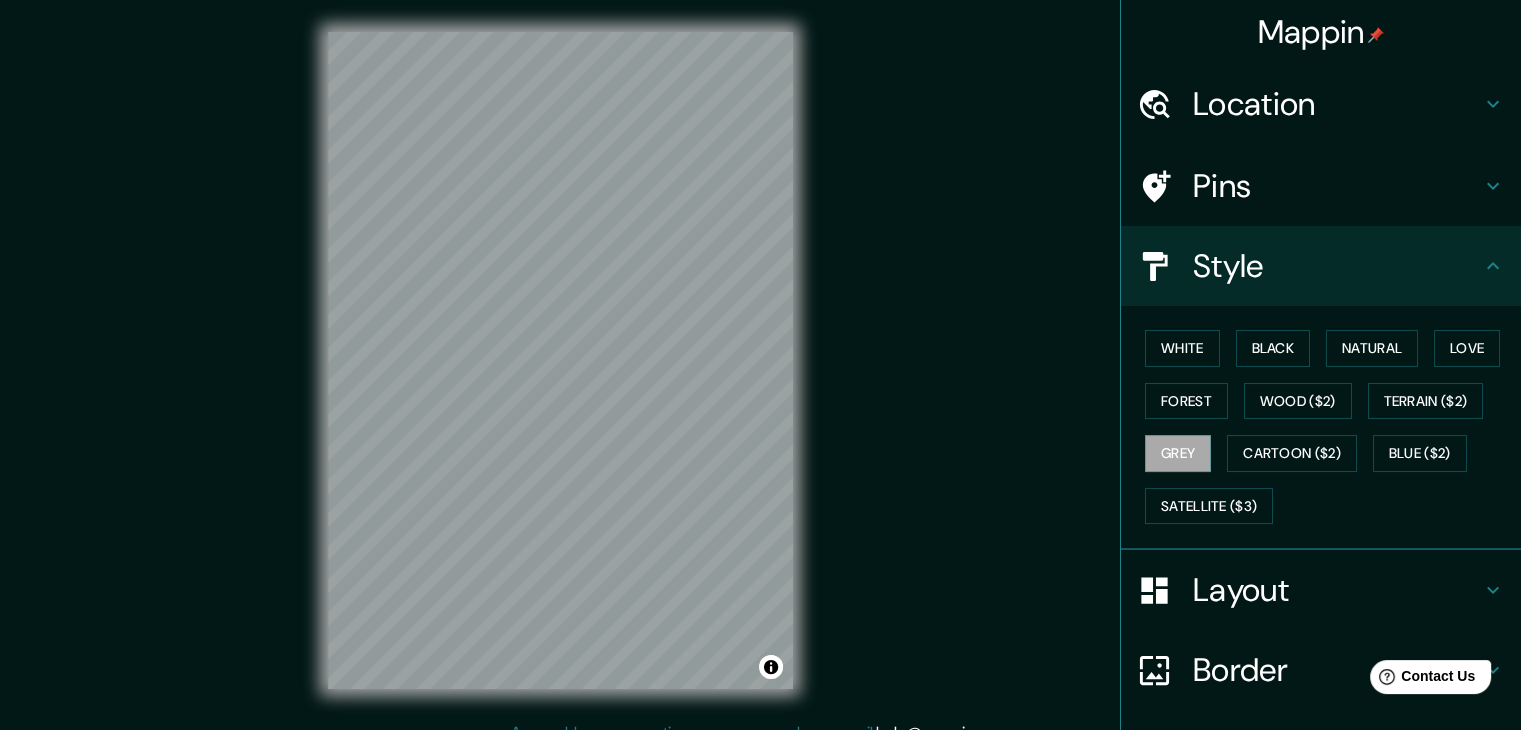 click on "Layout" at bounding box center [1337, 104] 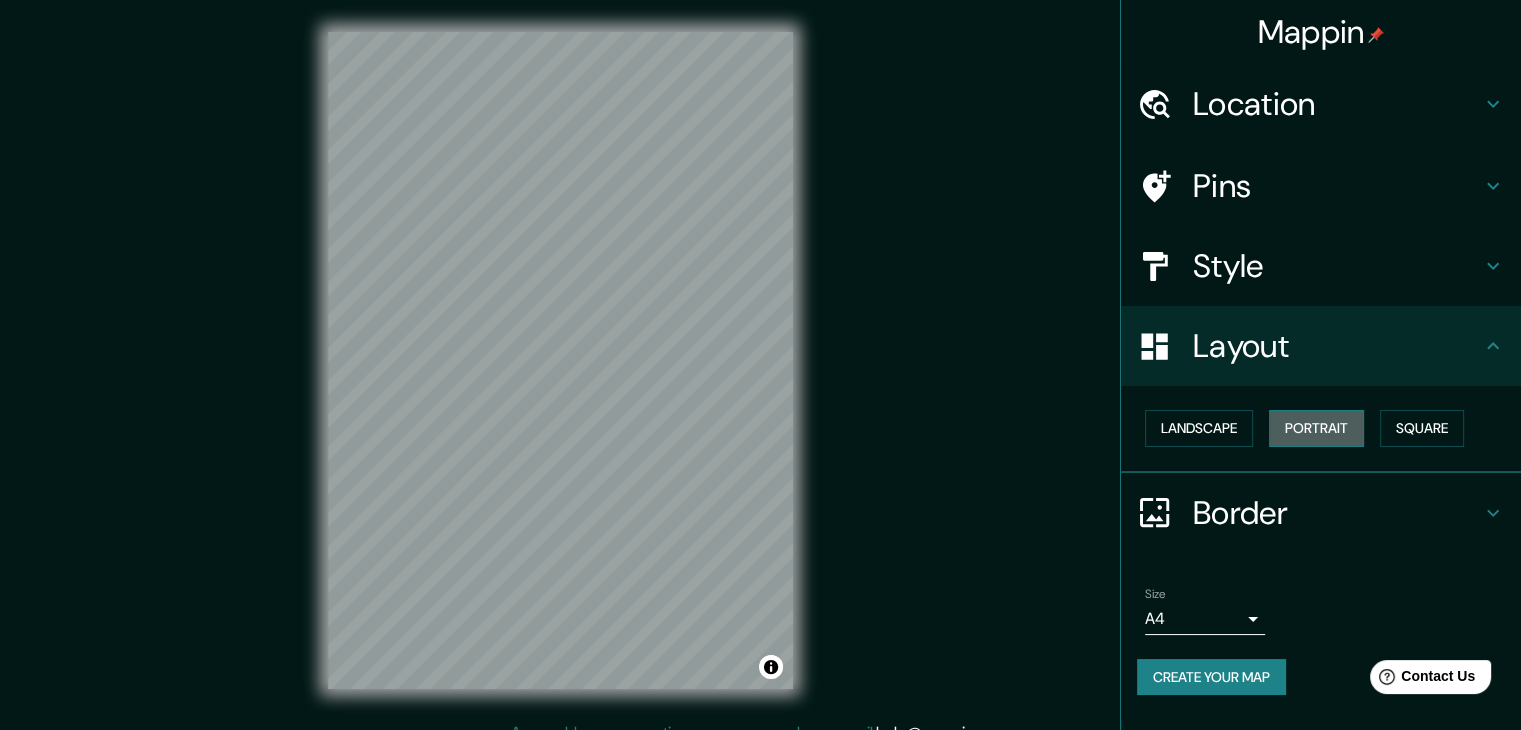 click on "Portrait" at bounding box center (1316, 428) 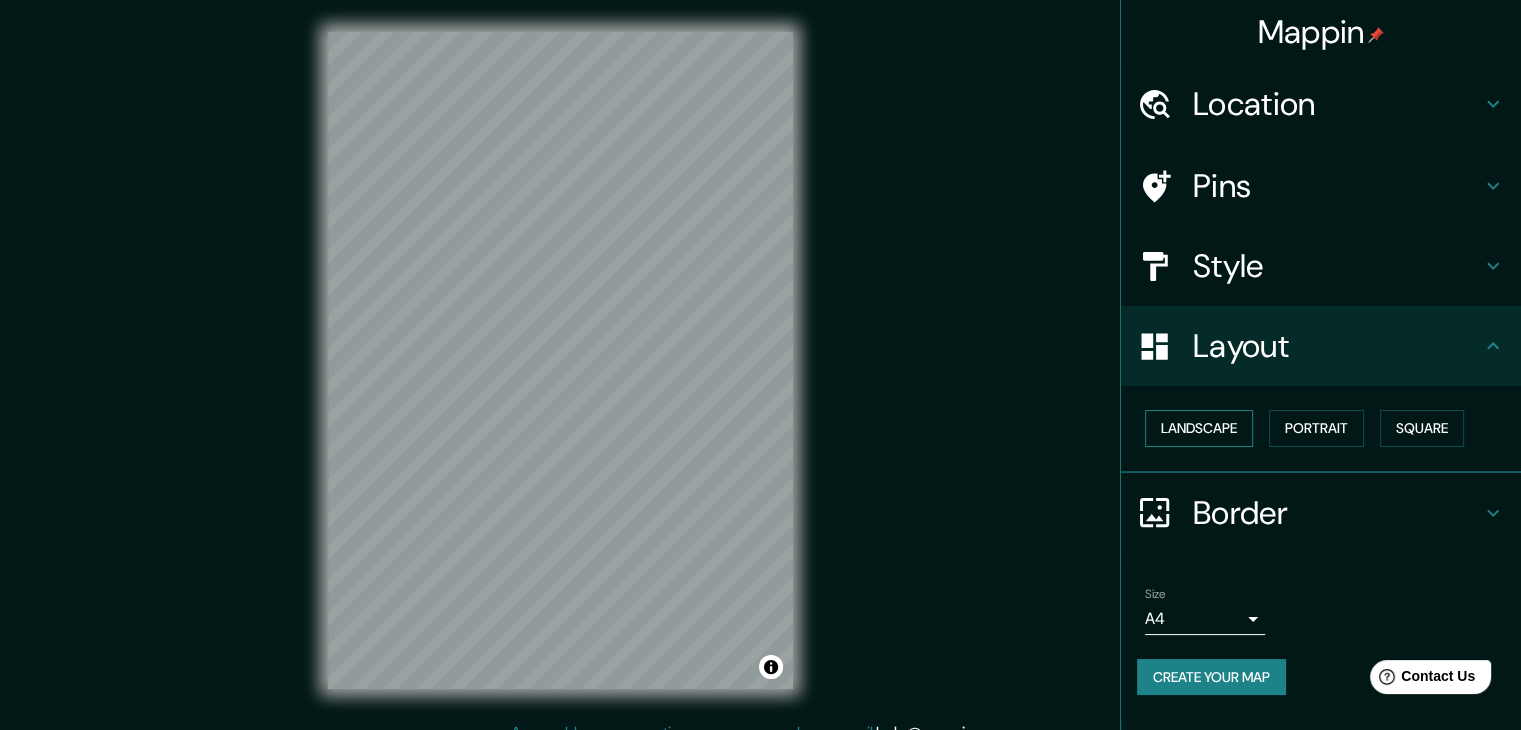 click on "Landscape" at bounding box center [1199, 428] 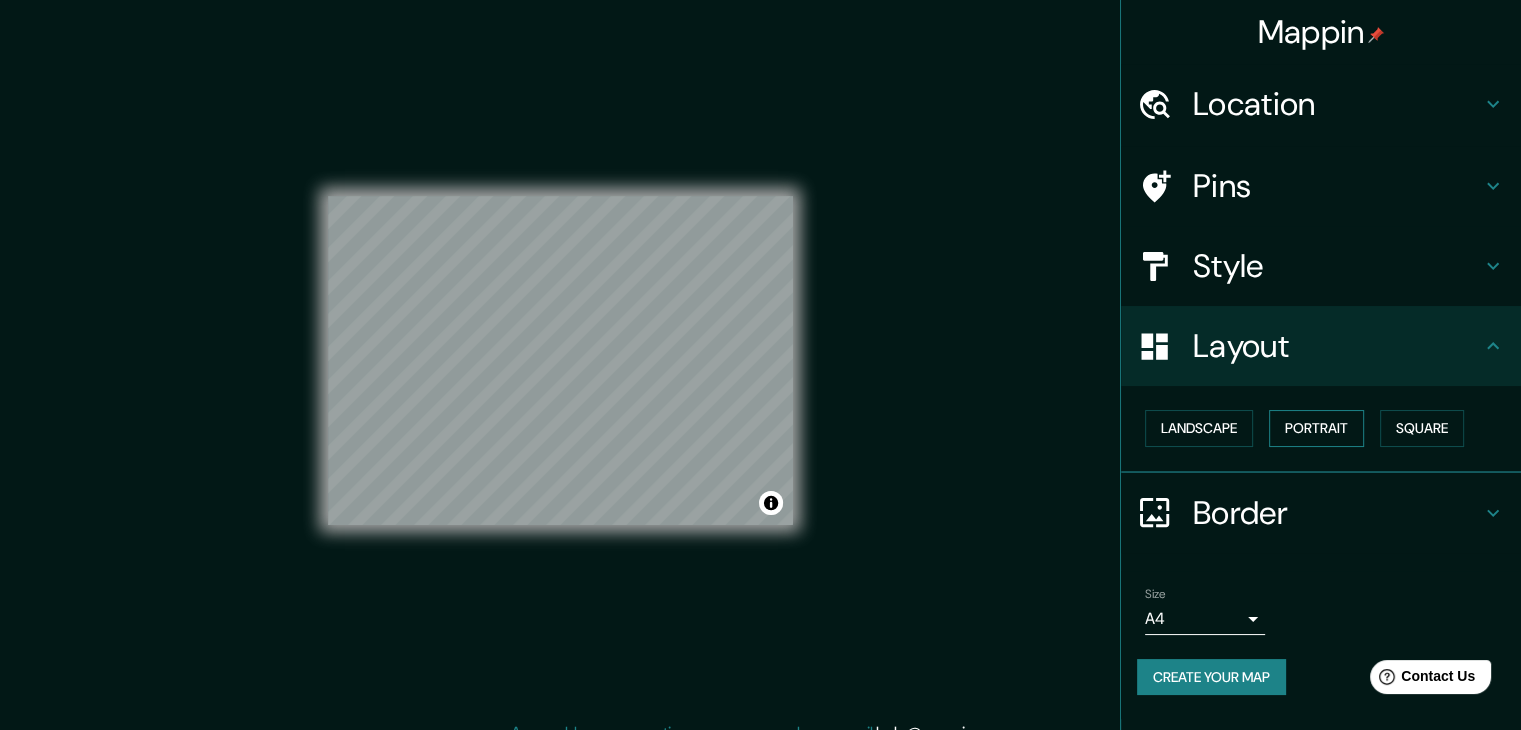click on "Portrait" at bounding box center [1316, 428] 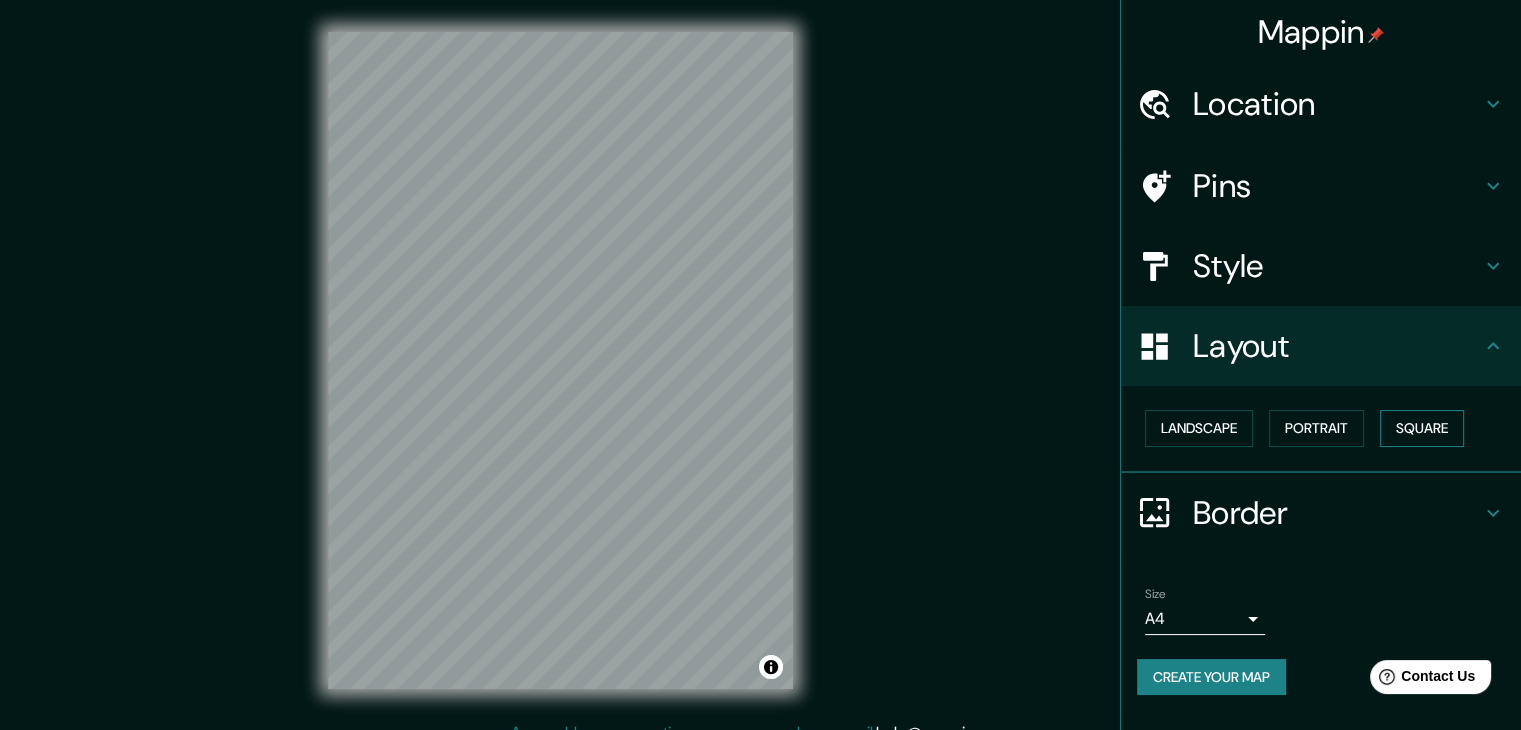 click on "Square" at bounding box center (1422, 428) 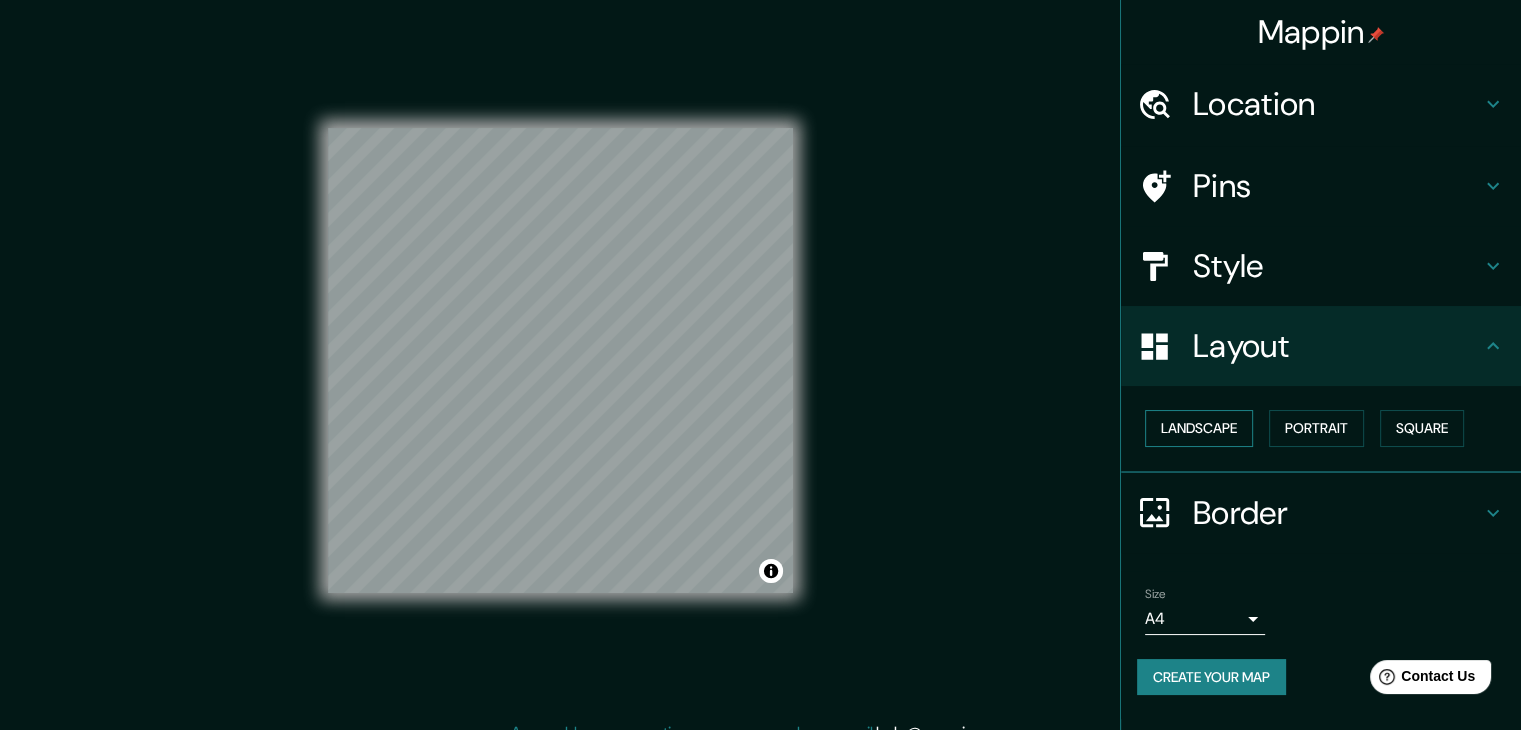 click on "Landscape" at bounding box center (1199, 428) 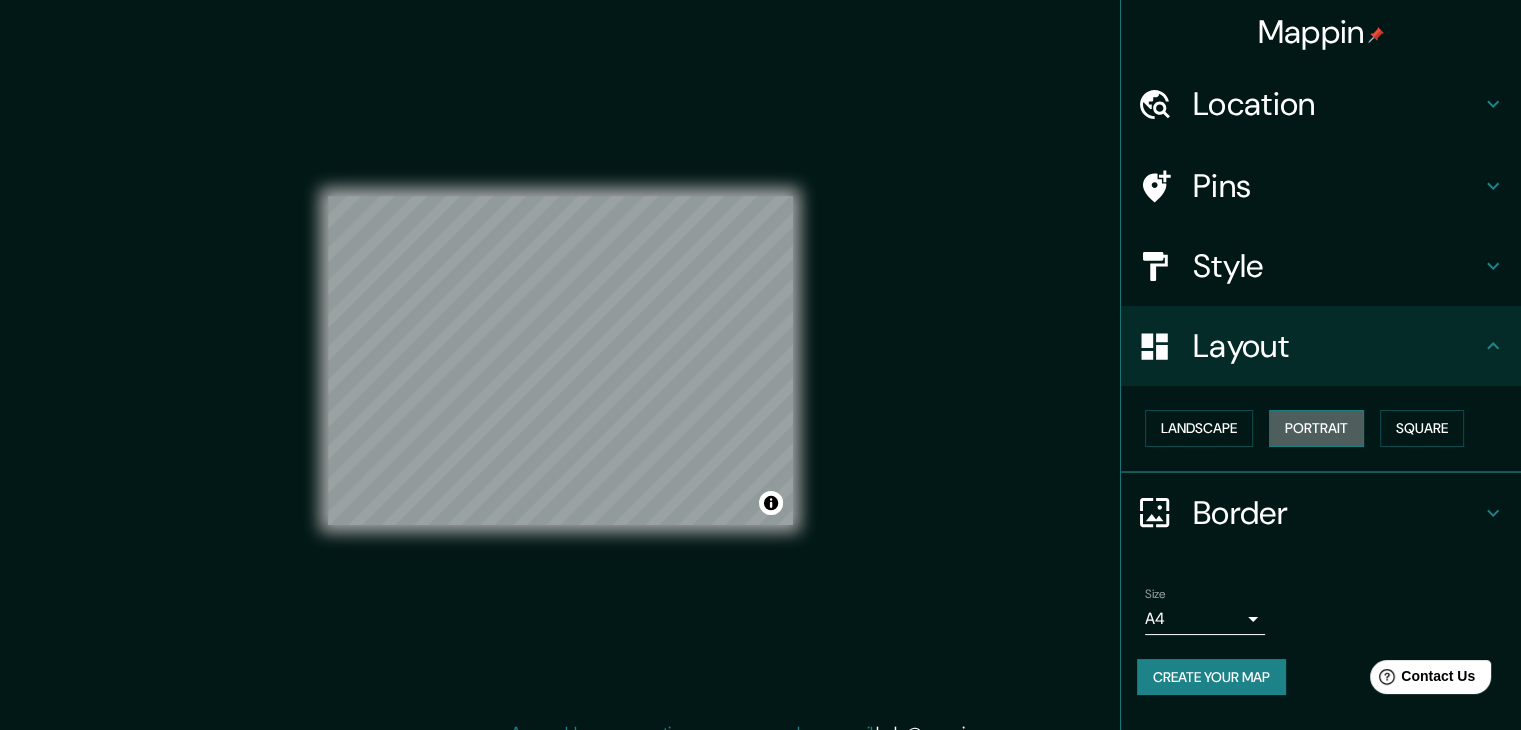click on "Portrait" at bounding box center (1316, 428) 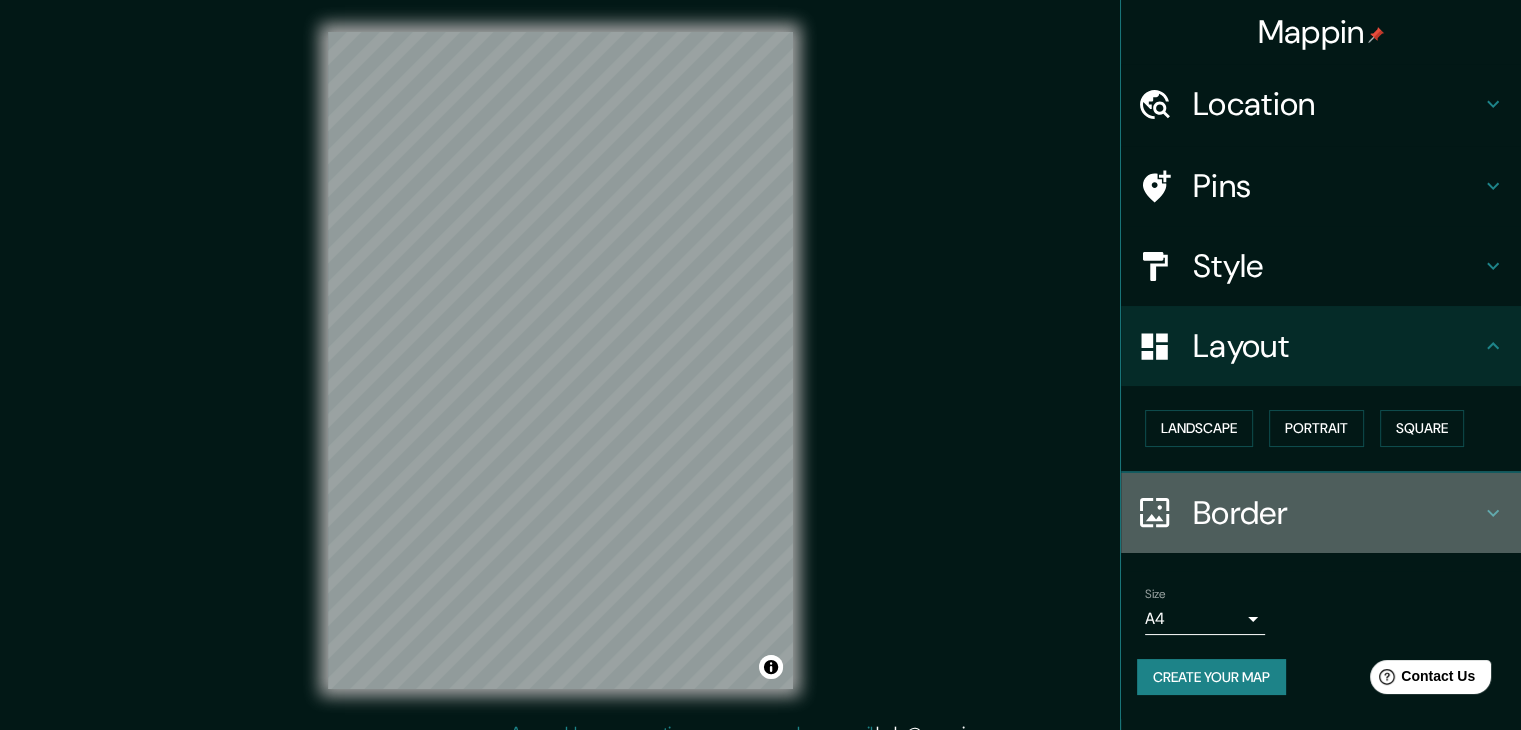 click on "Border" at bounding box center (1337, 104) 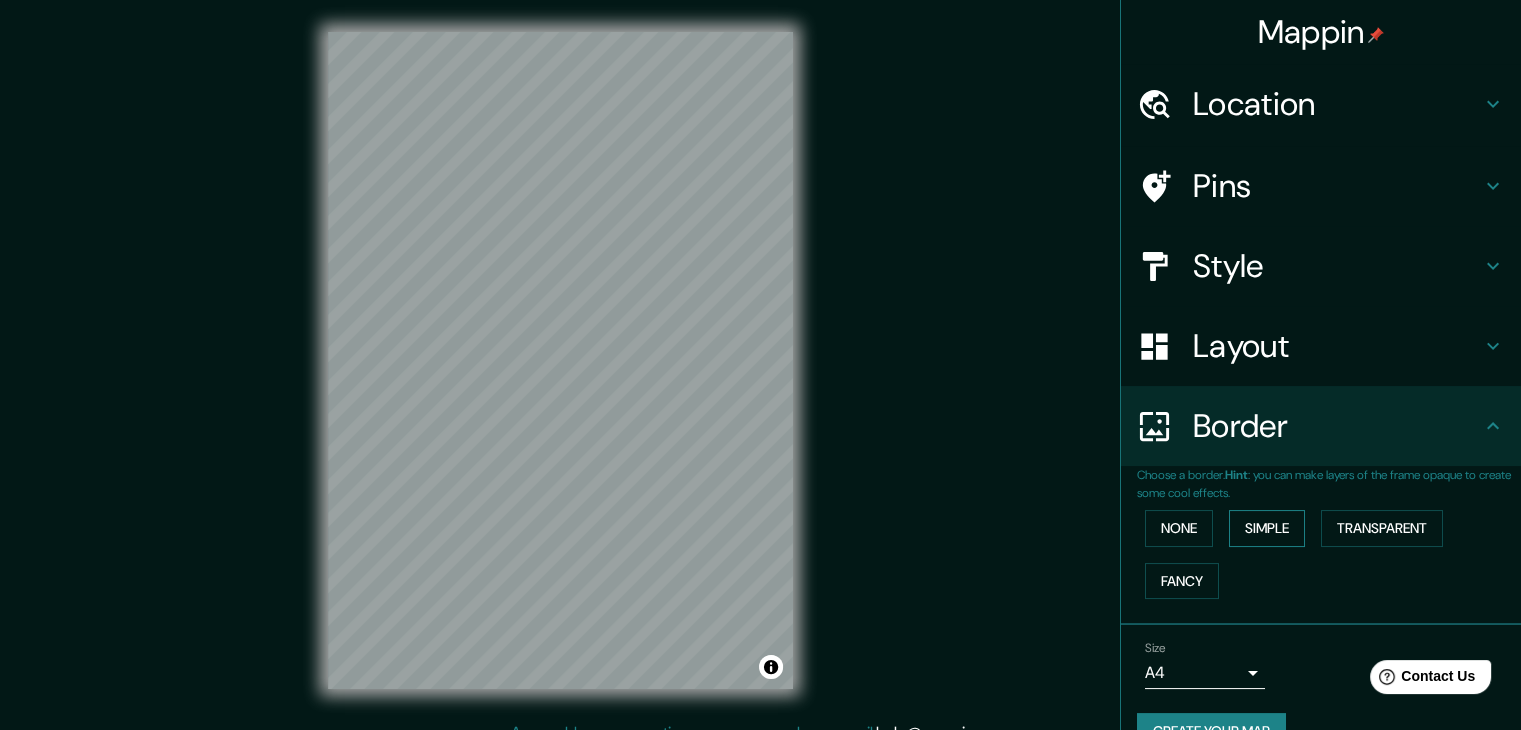 click on "Simple" at bounding box center (1267, 528) 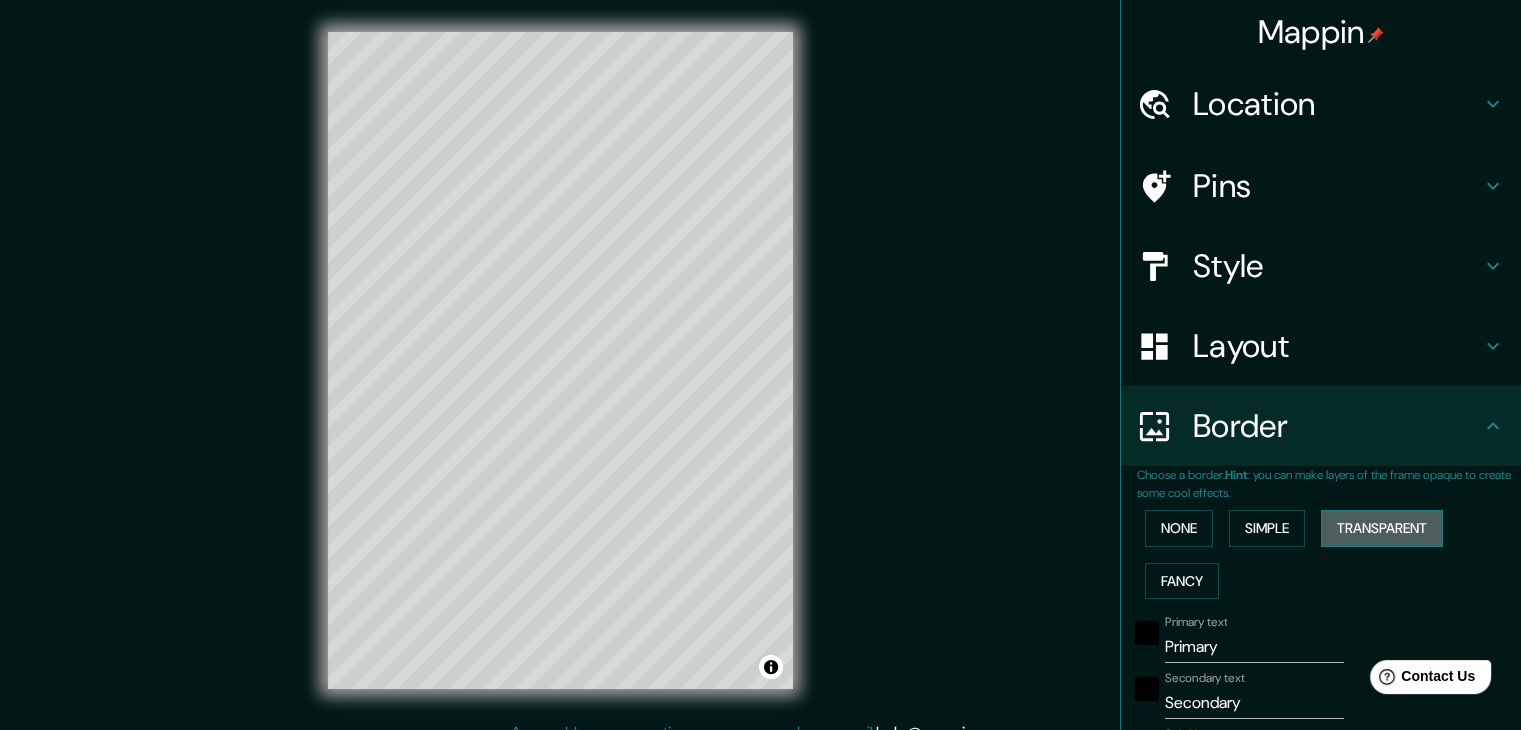 click on "Transparent" at bounding box center [1382, 528] 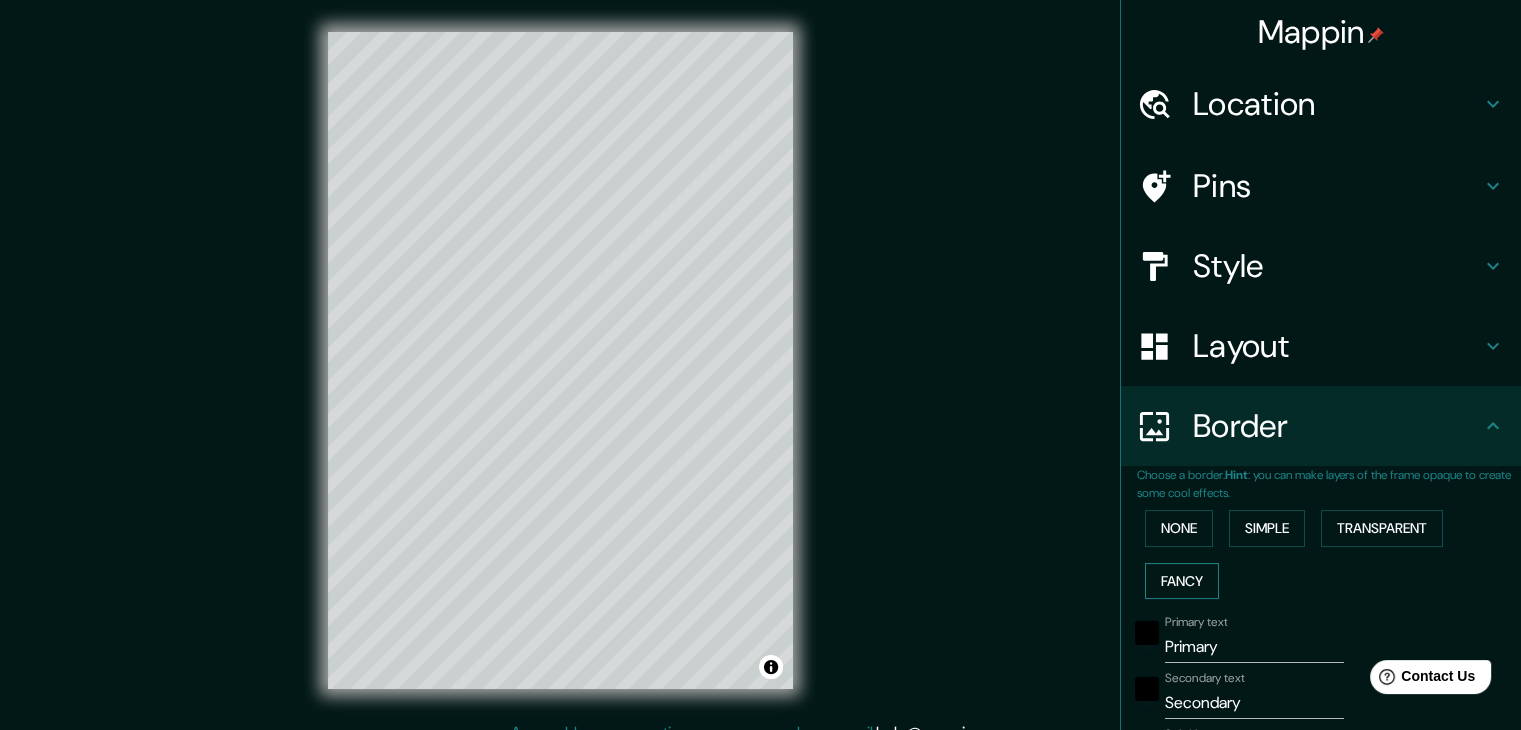 click on "Fancy" at bounding box center [1182, 581] 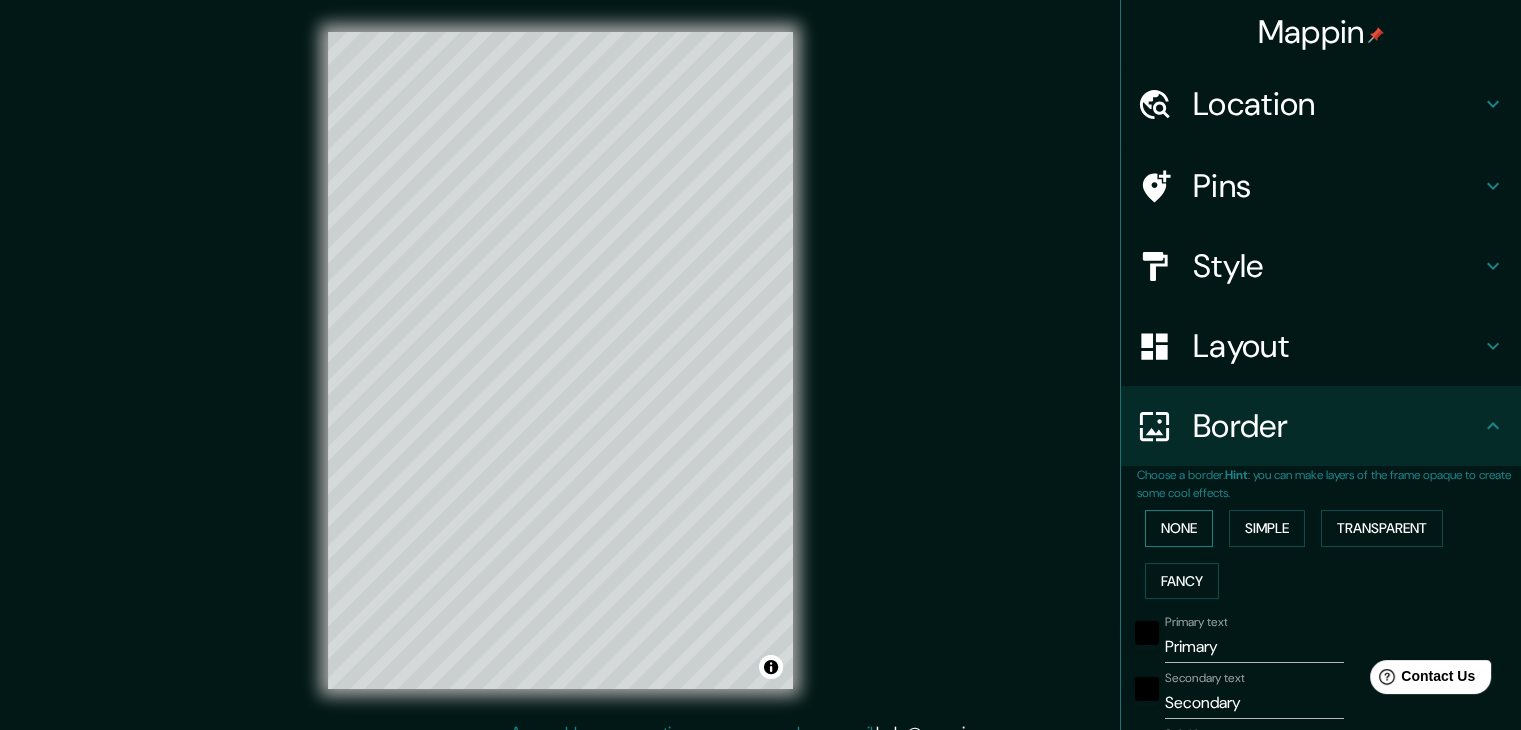click on "None" at bounding box center [1179, 528] 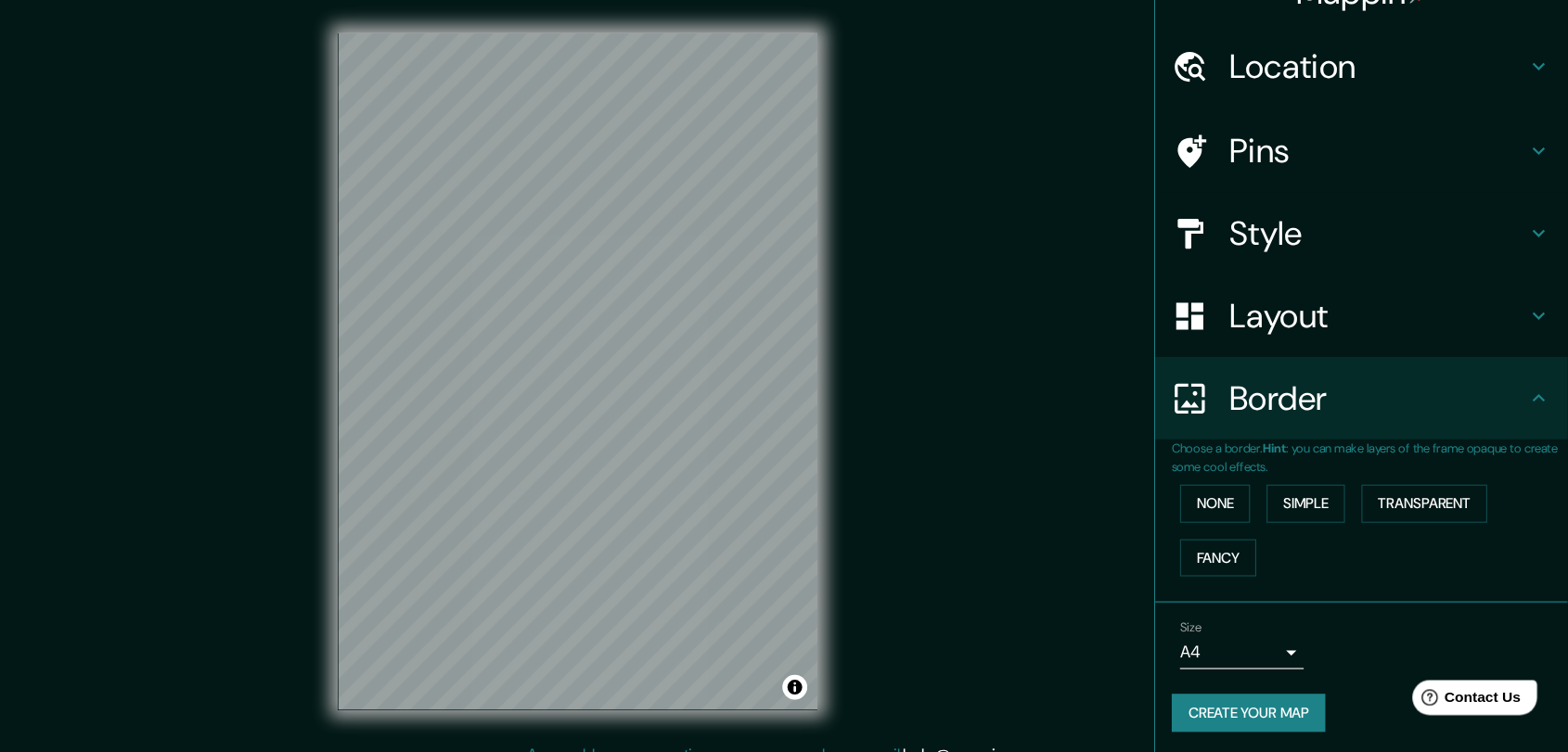 scroll, scrollTop: 39, scrollLeft: 0, axis: vertical 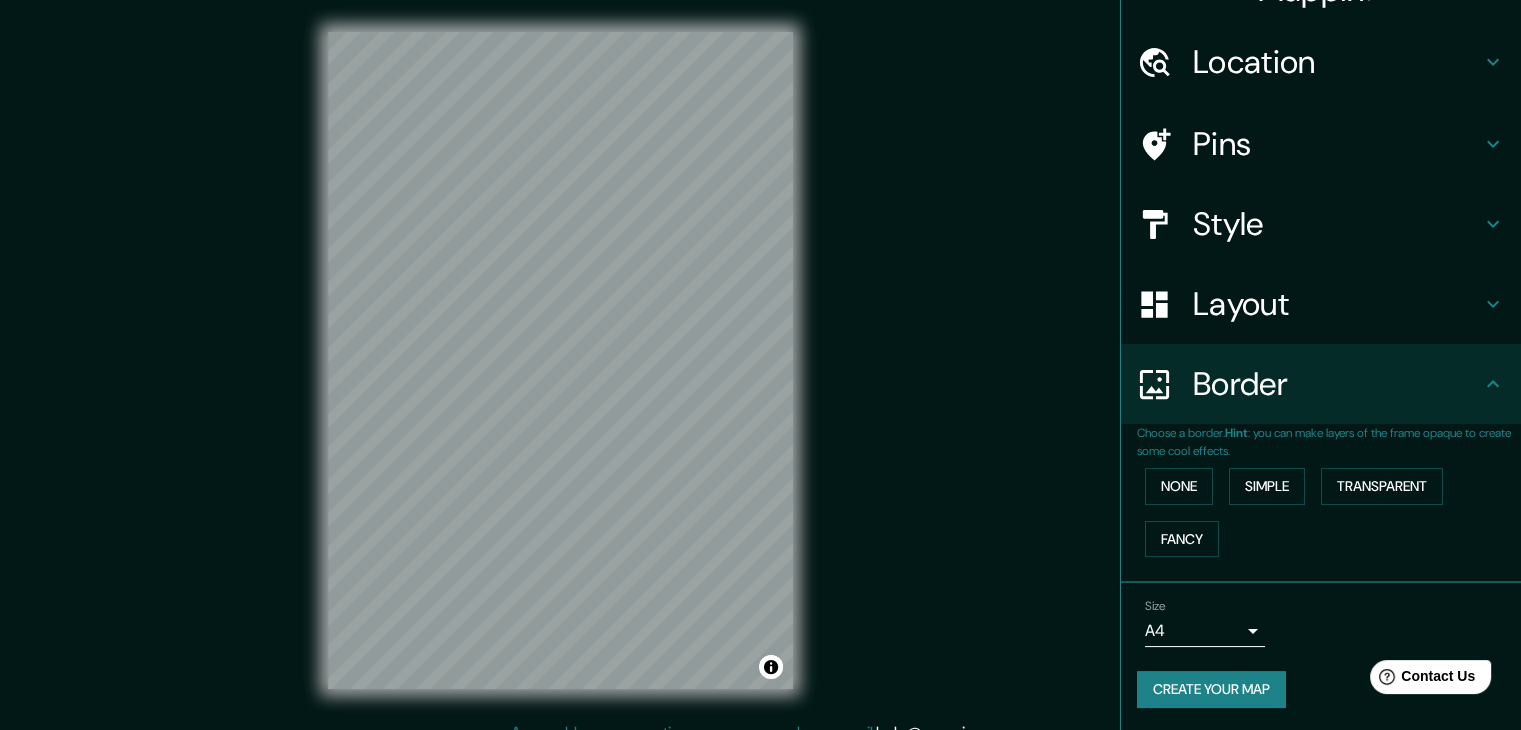 click on "Mappin Location Pins Style Layout Border Choose a border.  Hint : you can make layers of the frame opaque to create some cool effects. None Simple Transparent Fancy Size A4 single Create your map © Mapbox   © OpenStreetMap   Improve this map Any problems, suggestions, or concerns please email    help@example.com . . ." at bounding box center (760, 365) 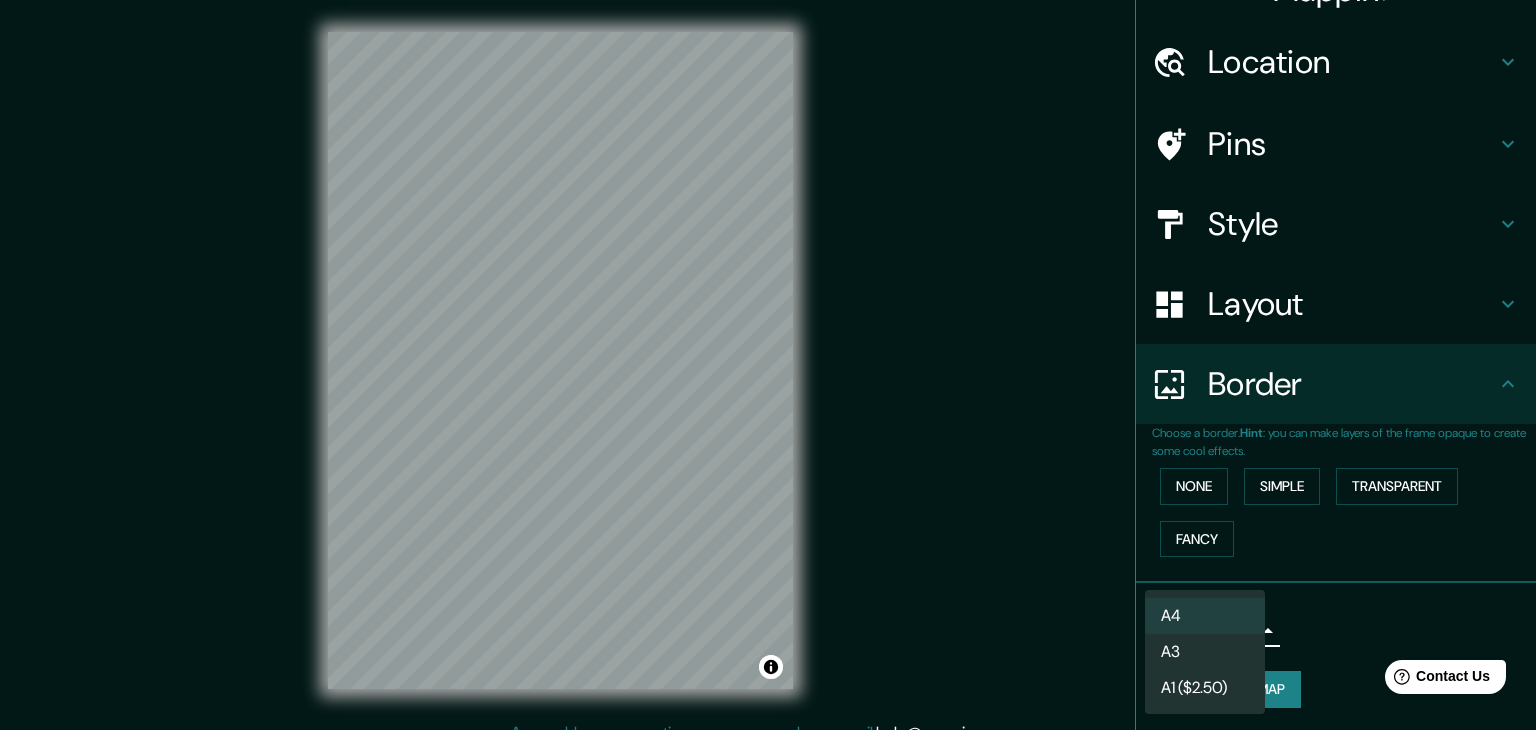 click on "A3" at bounding box center [1205, 652] 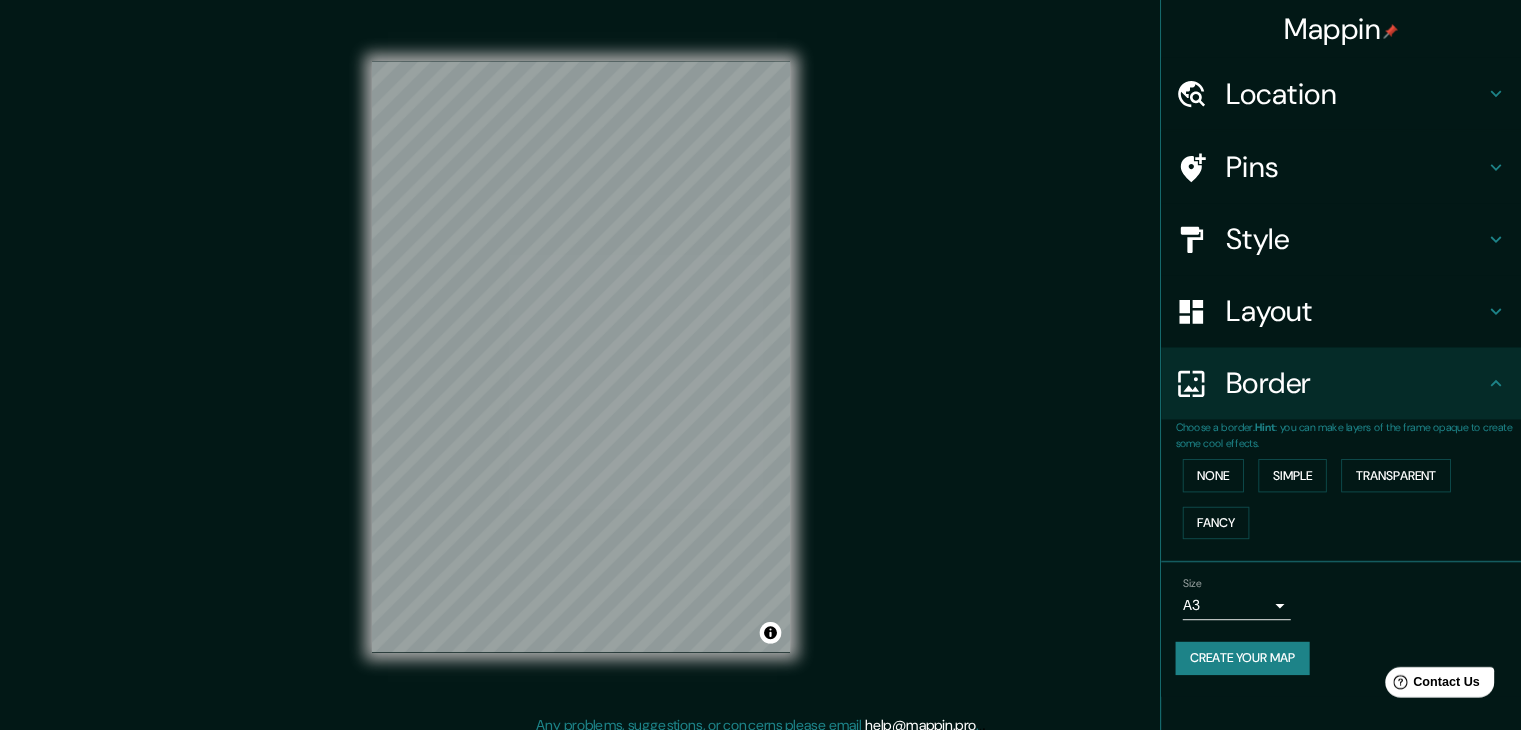 scroll, scrollTop: 0, scrollLeft: 0, axis: both 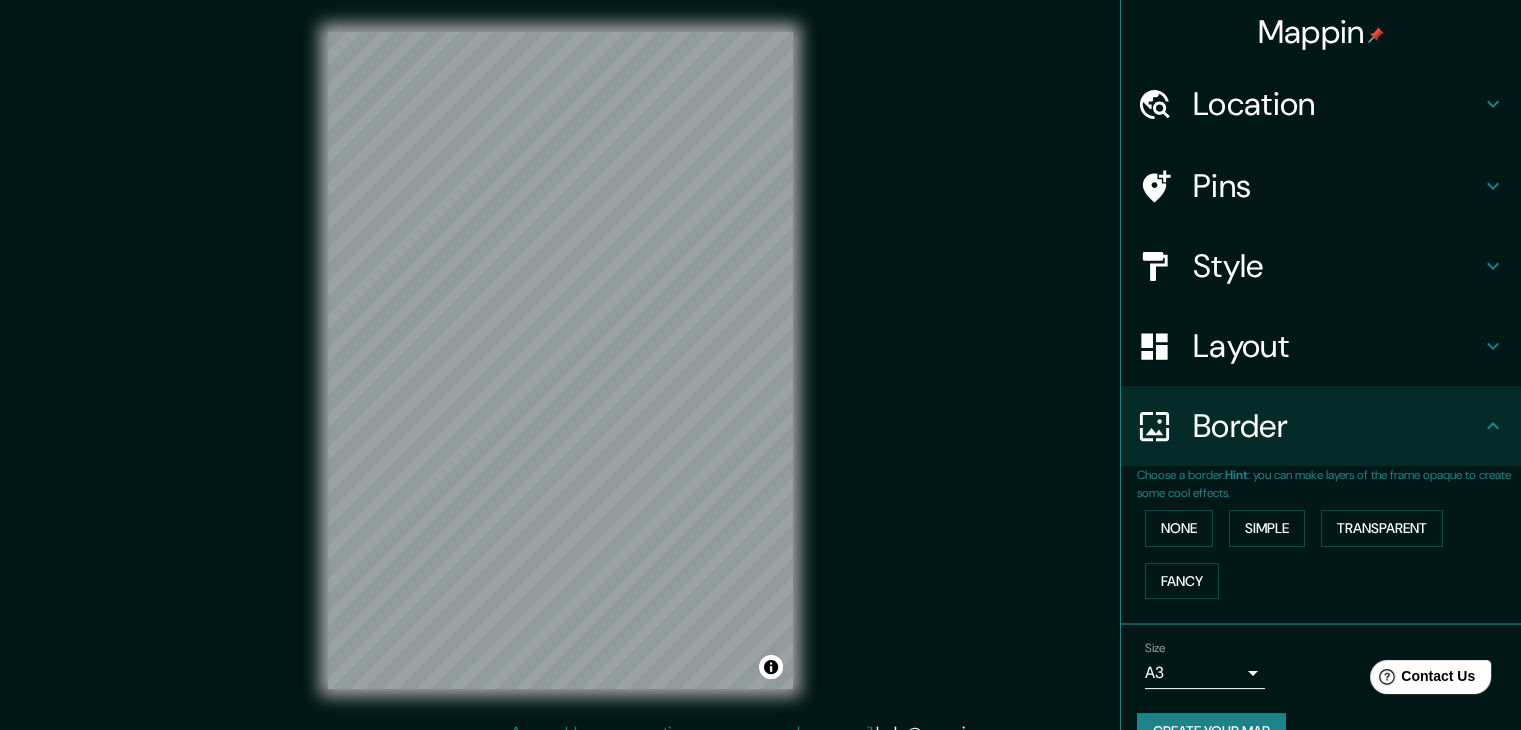 click on "Style" at bounding box center [1337, 104] 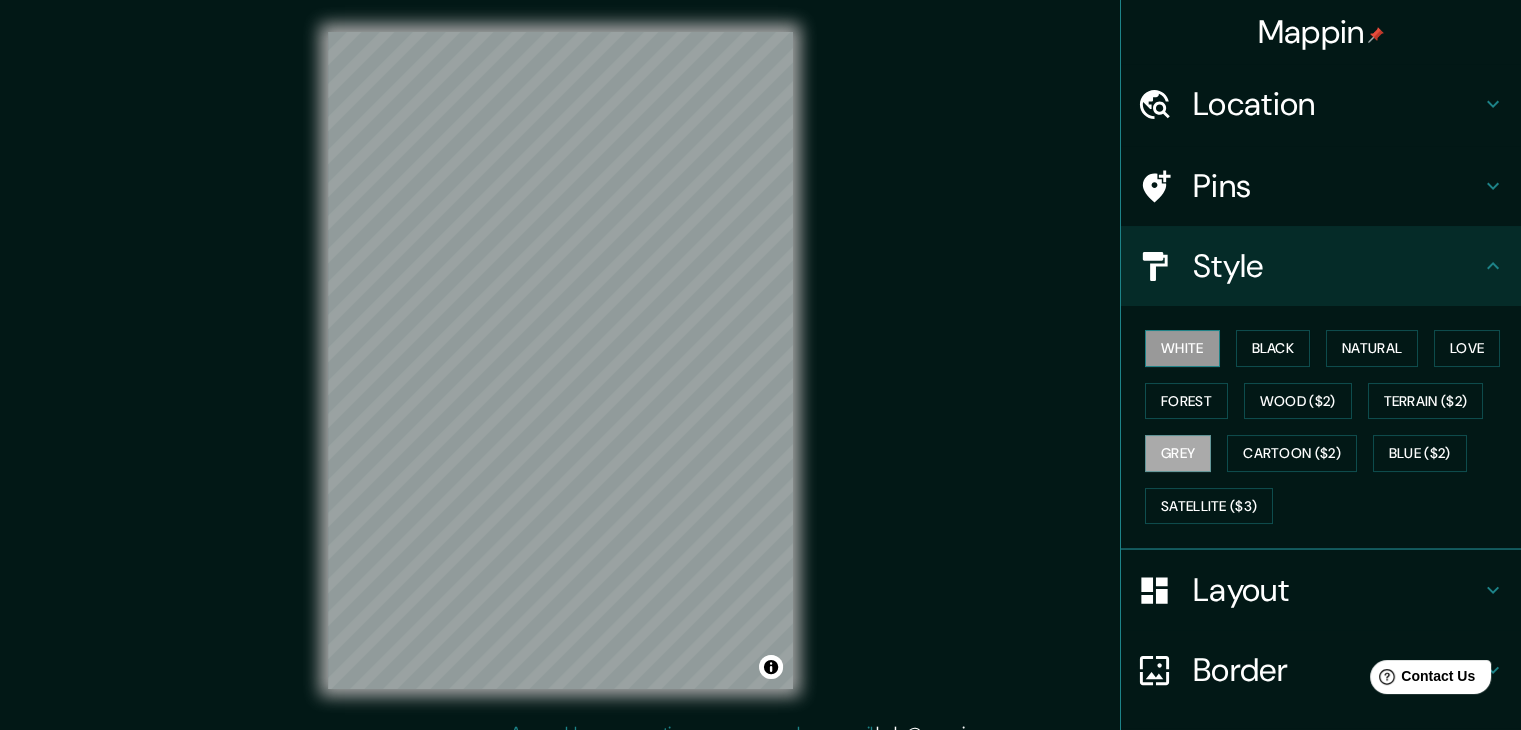 click on "White" at bounding box center (1182, 348) 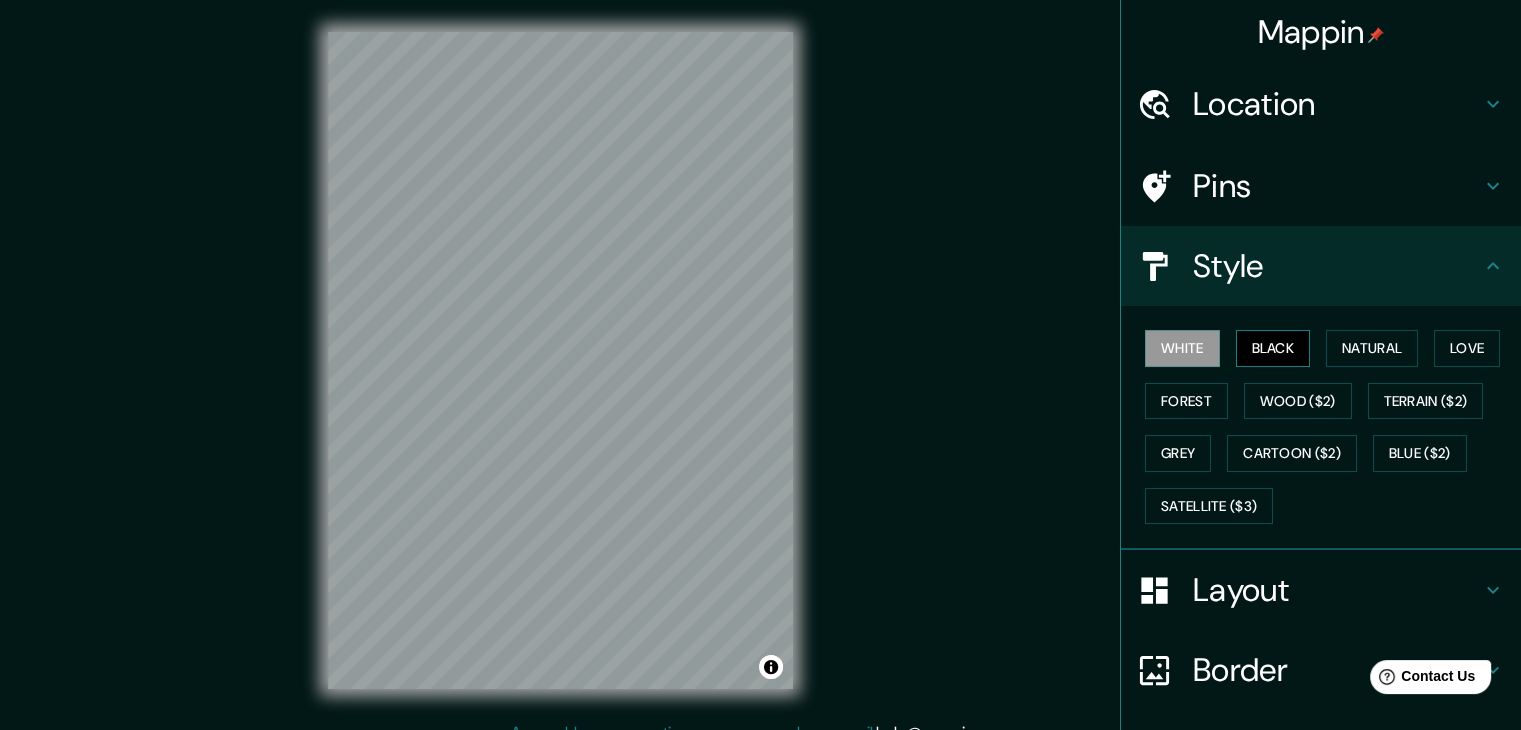 click on "Black" at bounding box center [1273, 348] 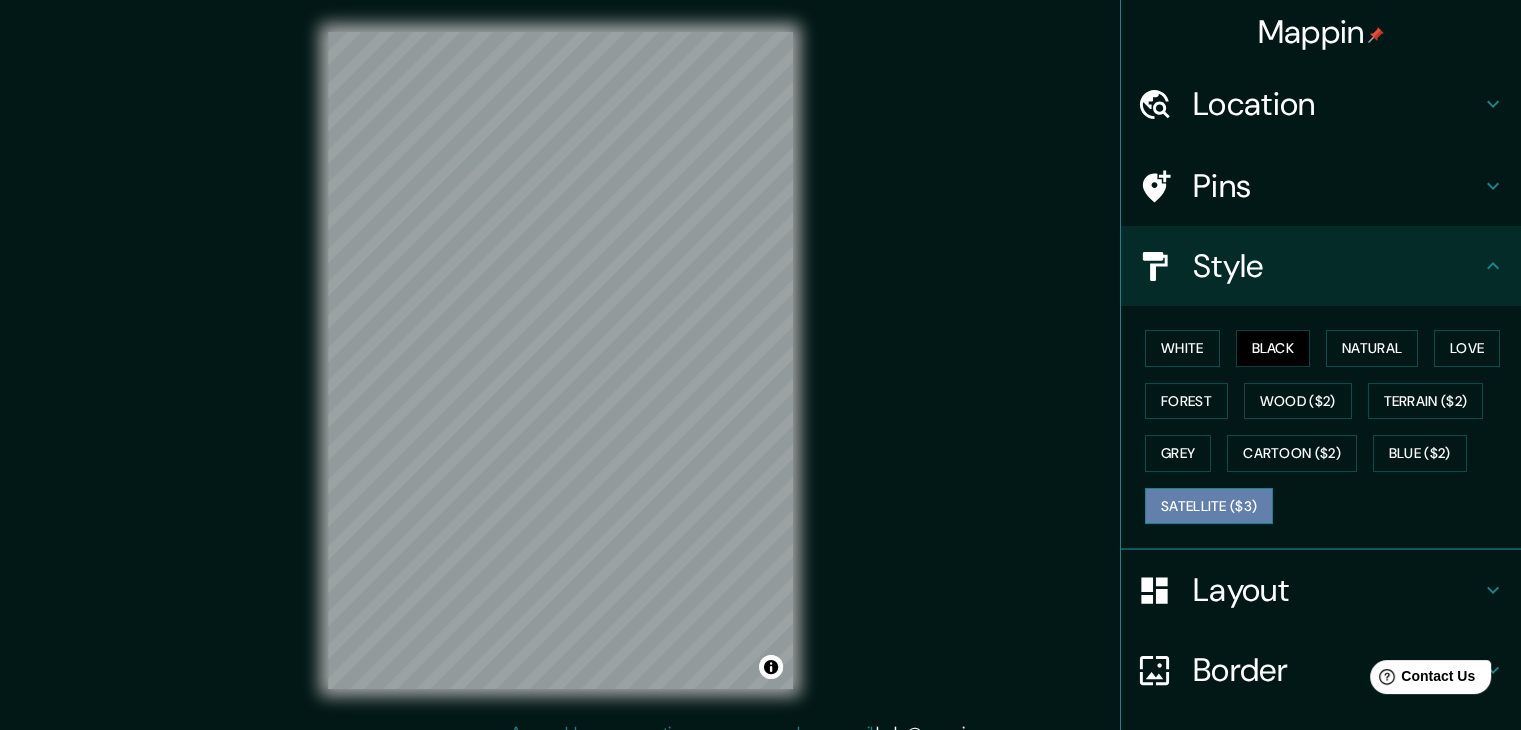 click on "Satellite ($3)" at bounding box center [1209, 506] 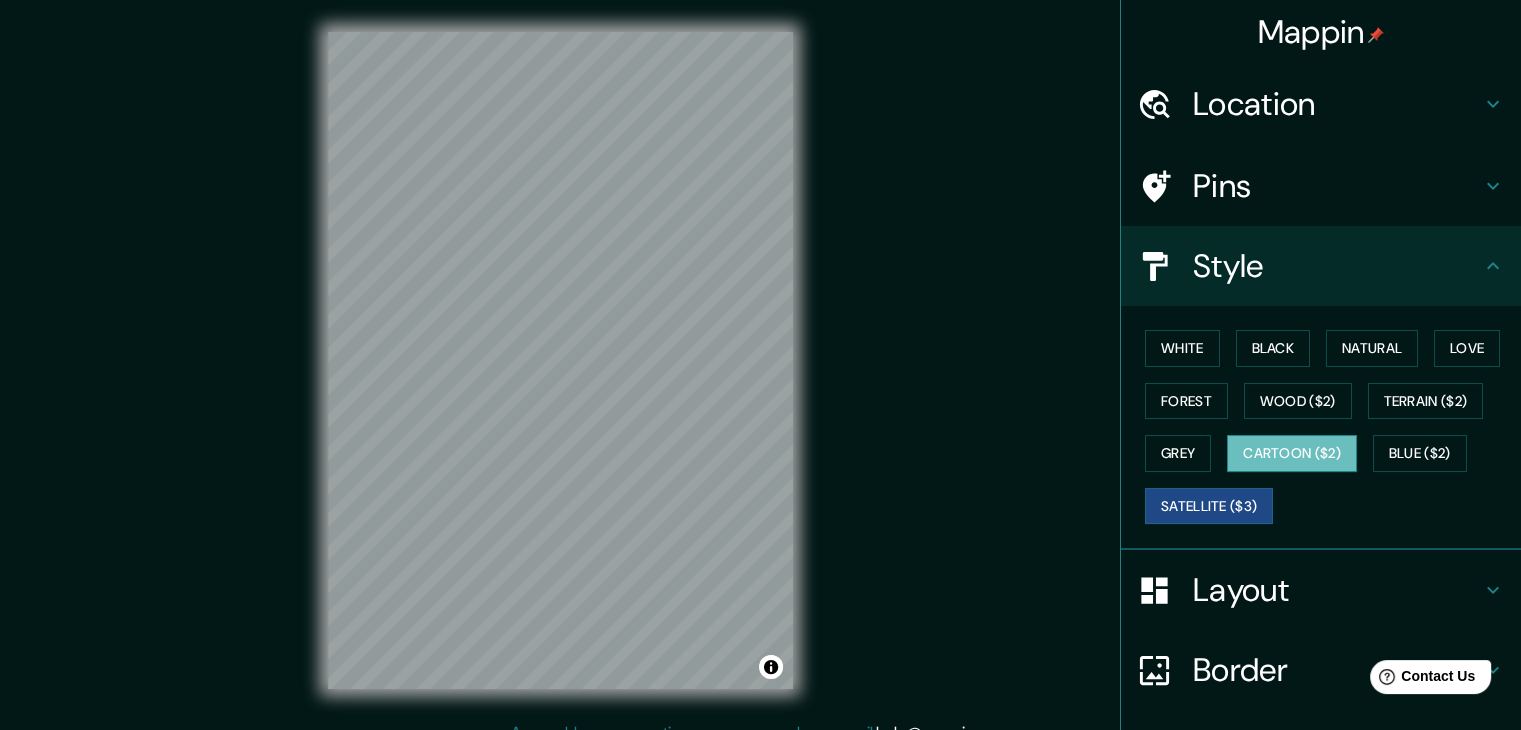 click on "Cartoon ($2)" at bounding box center [1292, 453] 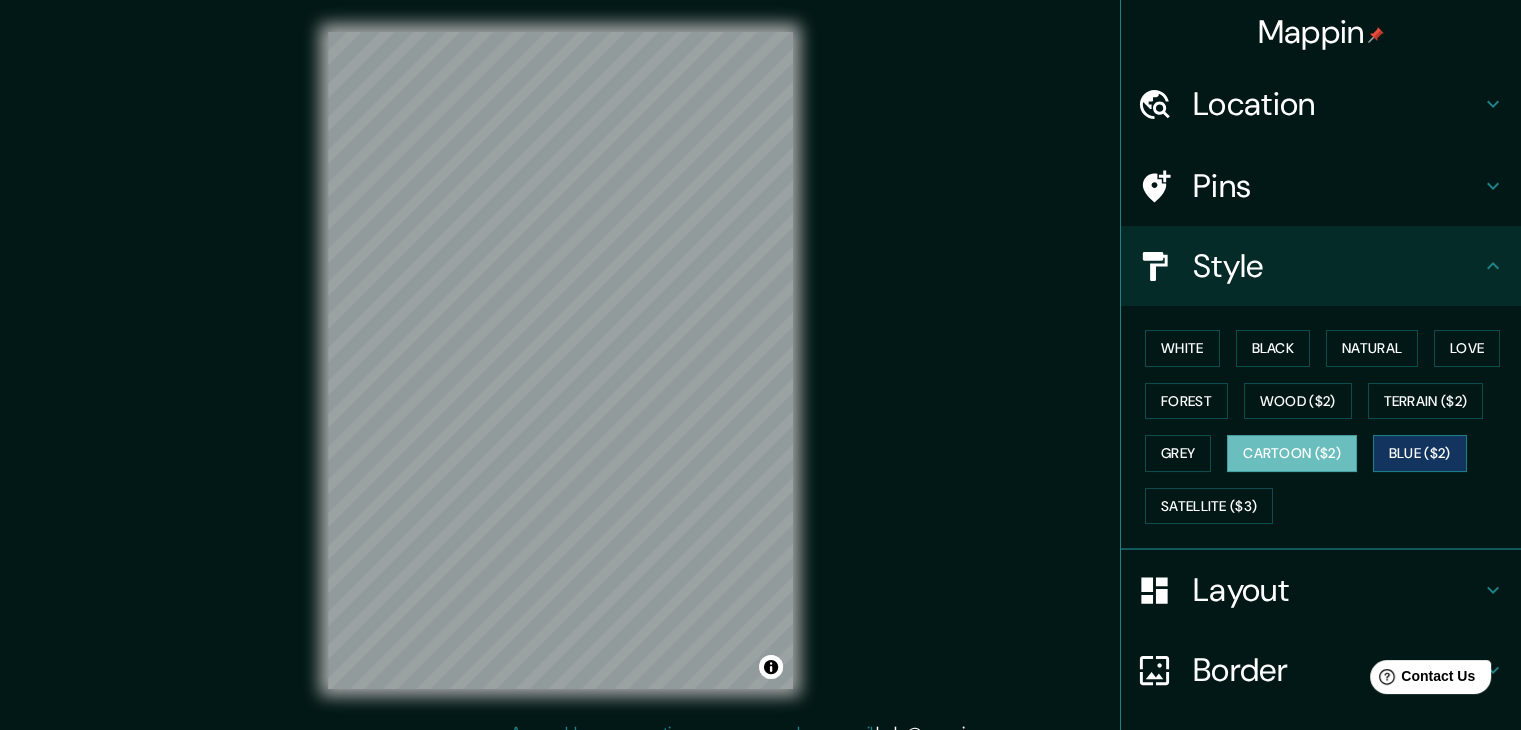click on "Blue ($2)" at bounding box center [1420, 453] 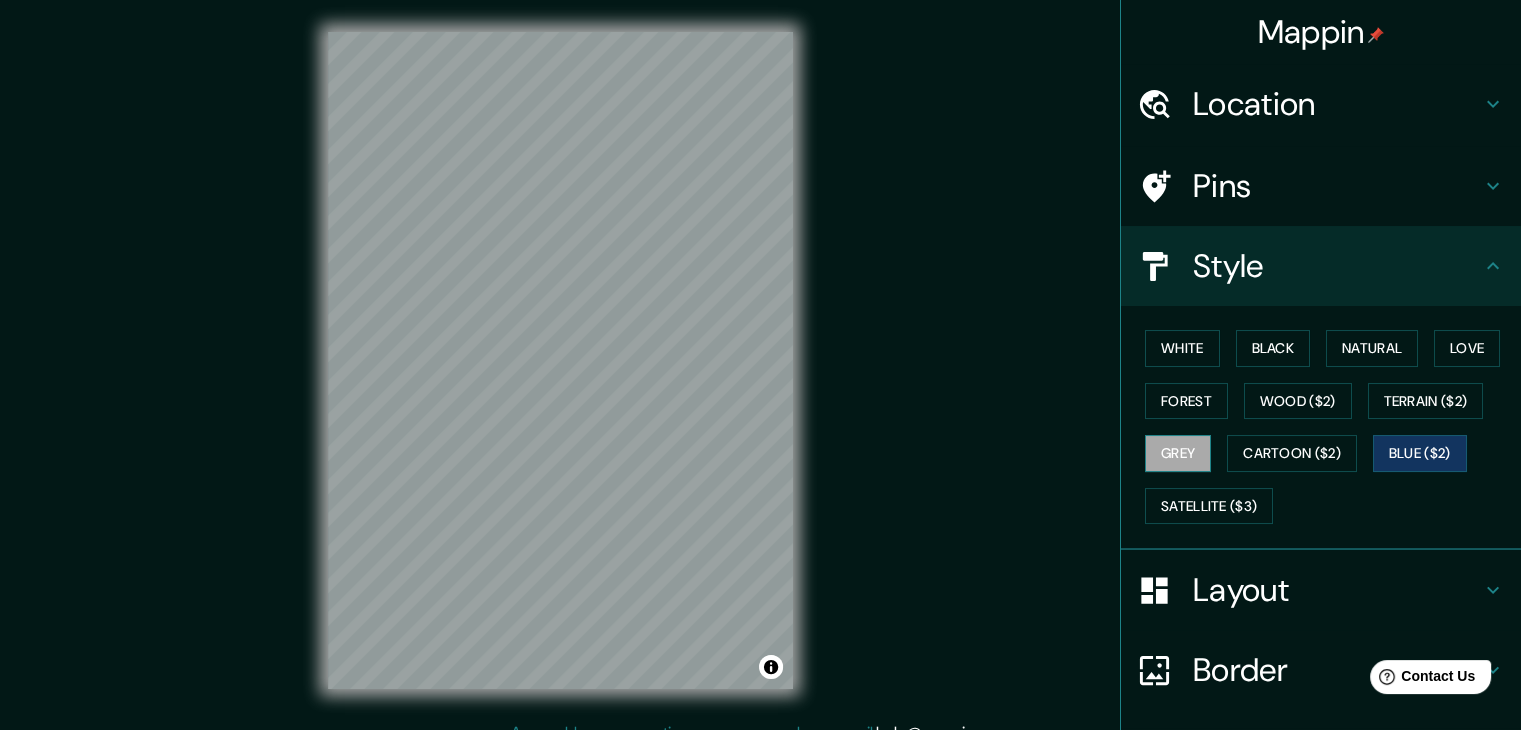 click on "Grey" at bounding box center (1178, 453) 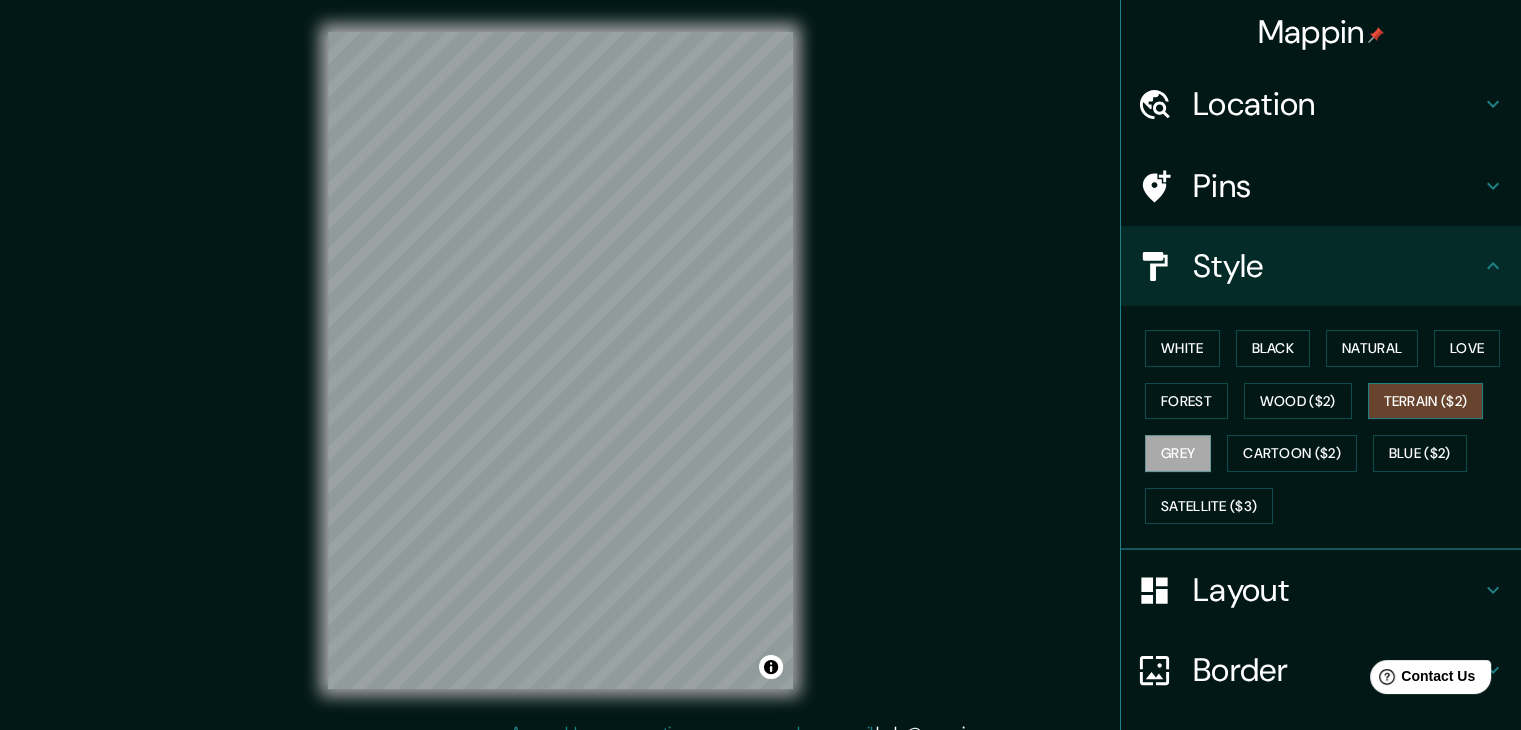 click on "Terrain ($2)" at bounding box center (1426, 401) 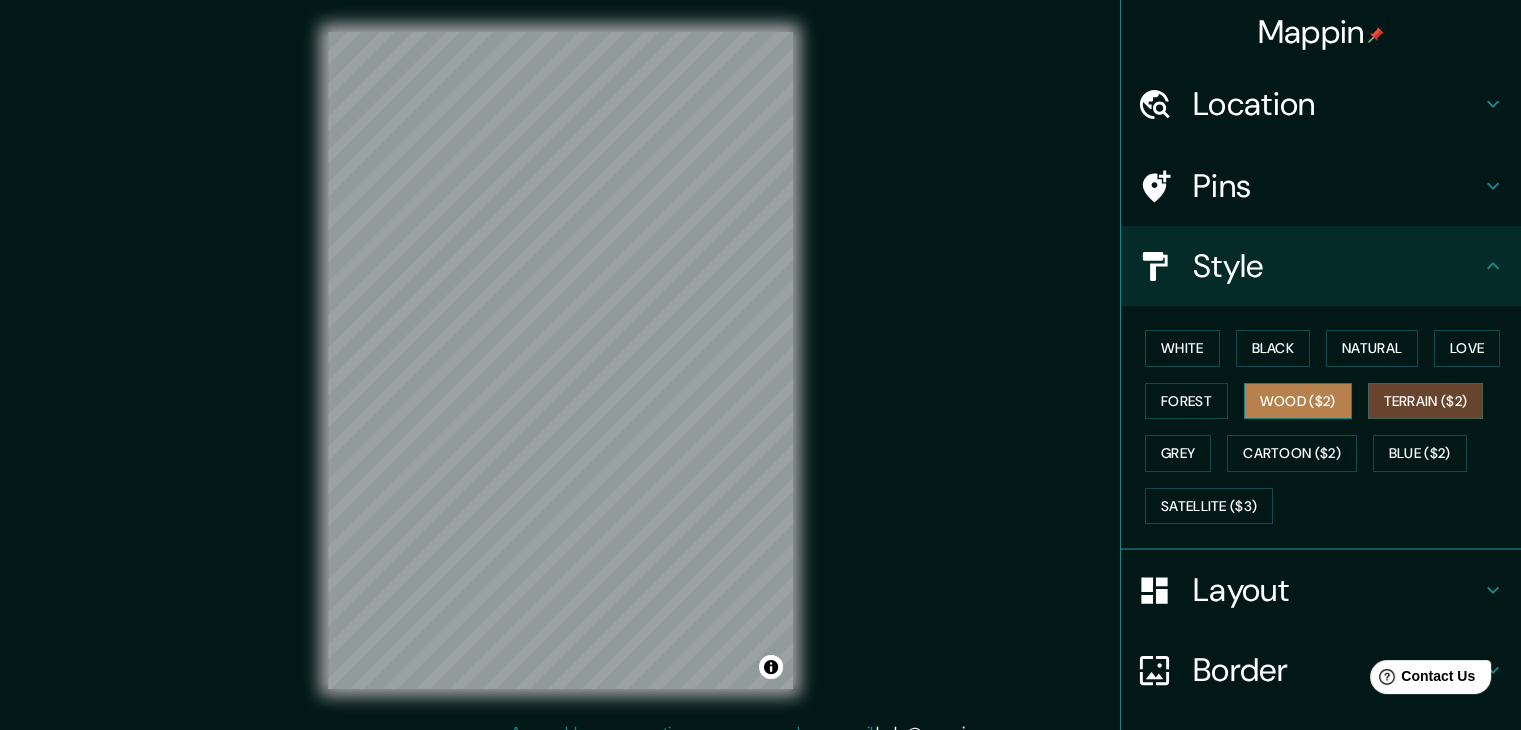 click on "Wood ($2)" at bounding box center (1298, 401) 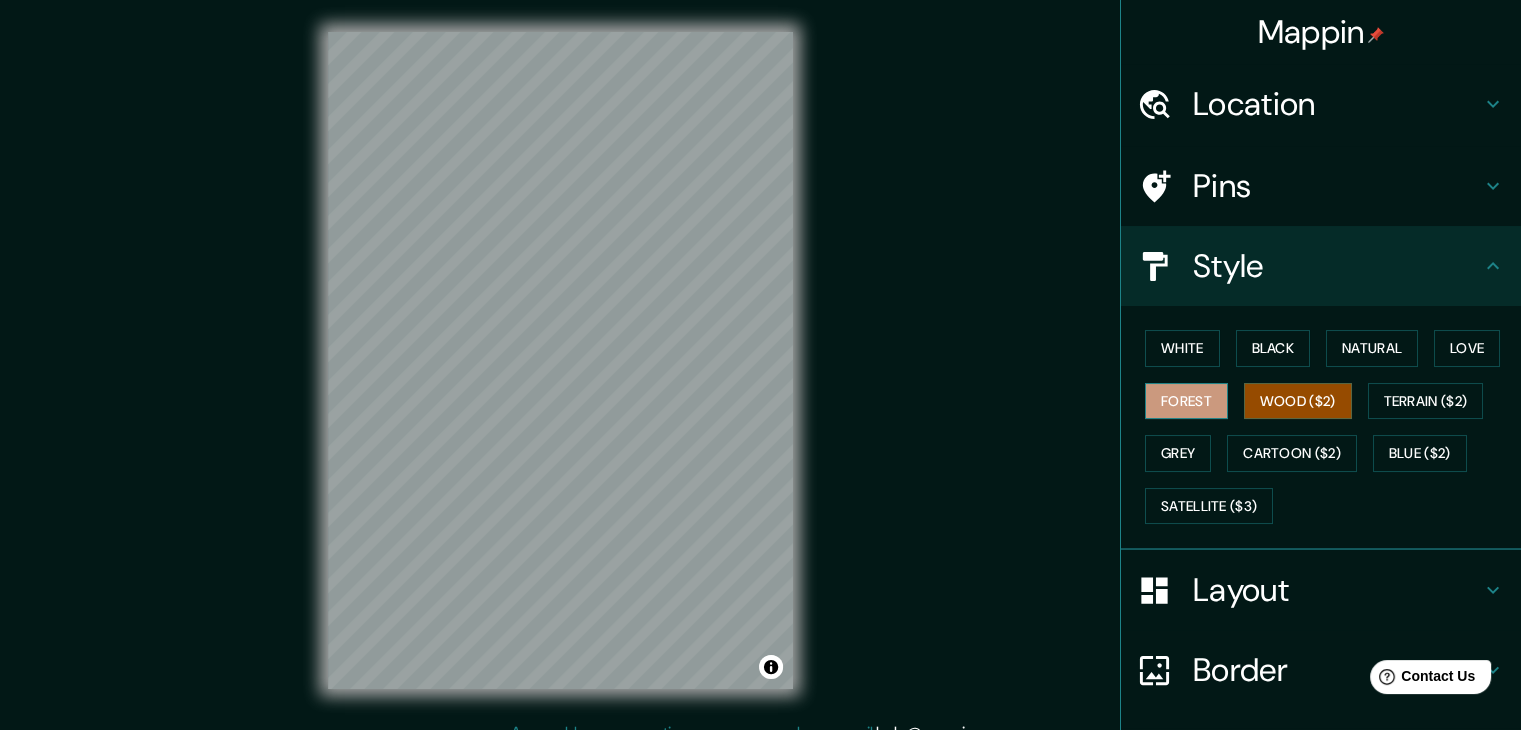 click on "Forest" at bounding box center [1186, 401] 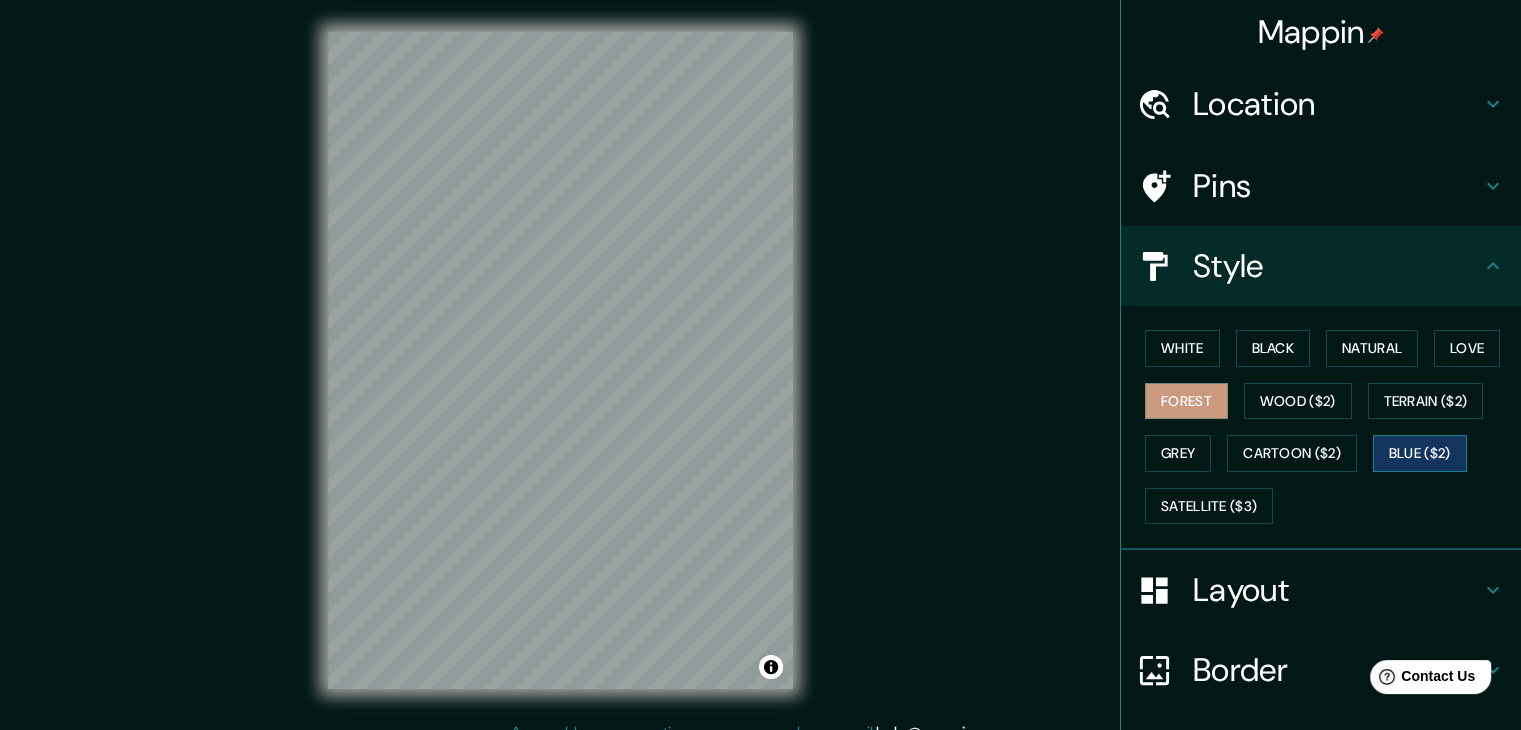 click on "Blue ($2)" at bounding box center (1420, 453) 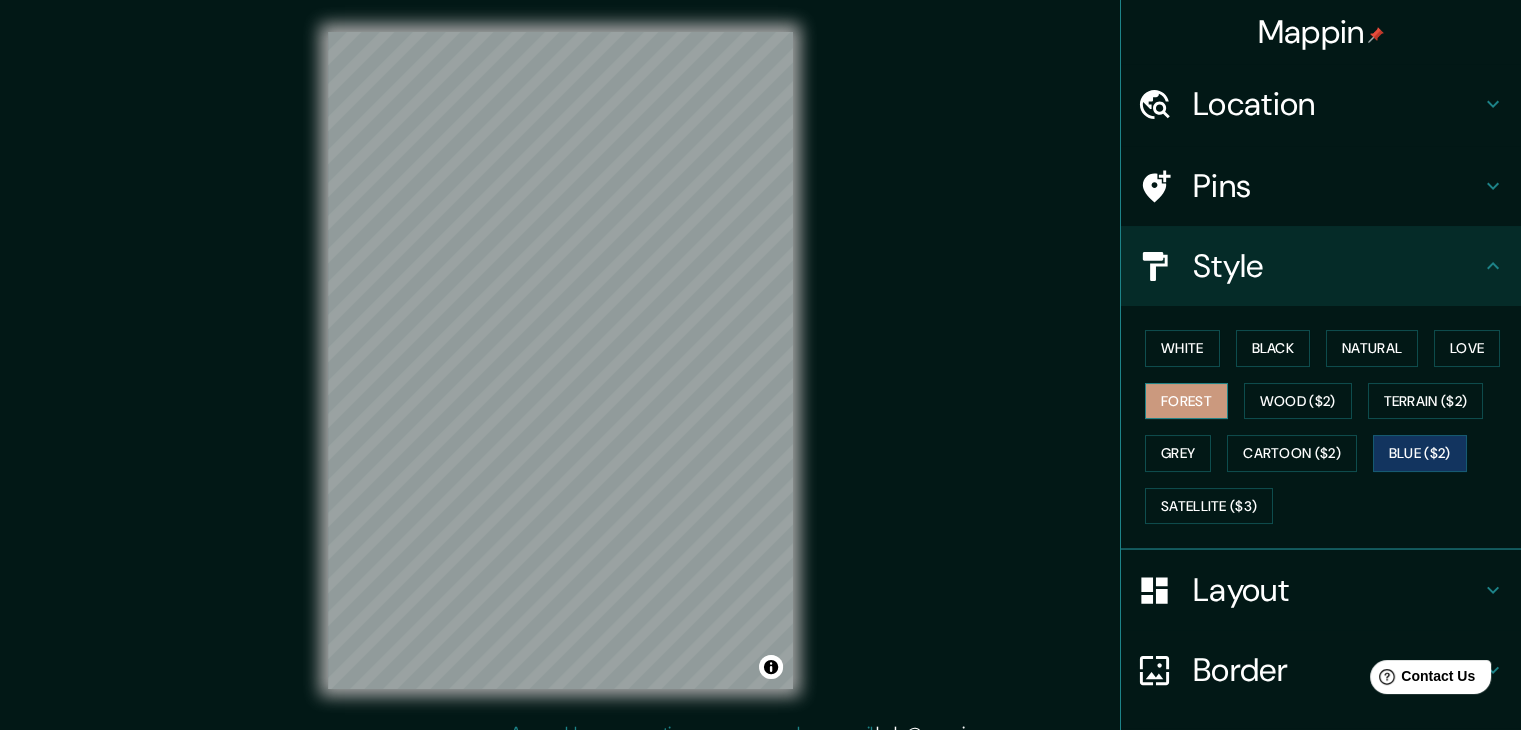 click on "Forest" at bounding box center (1186, 401) 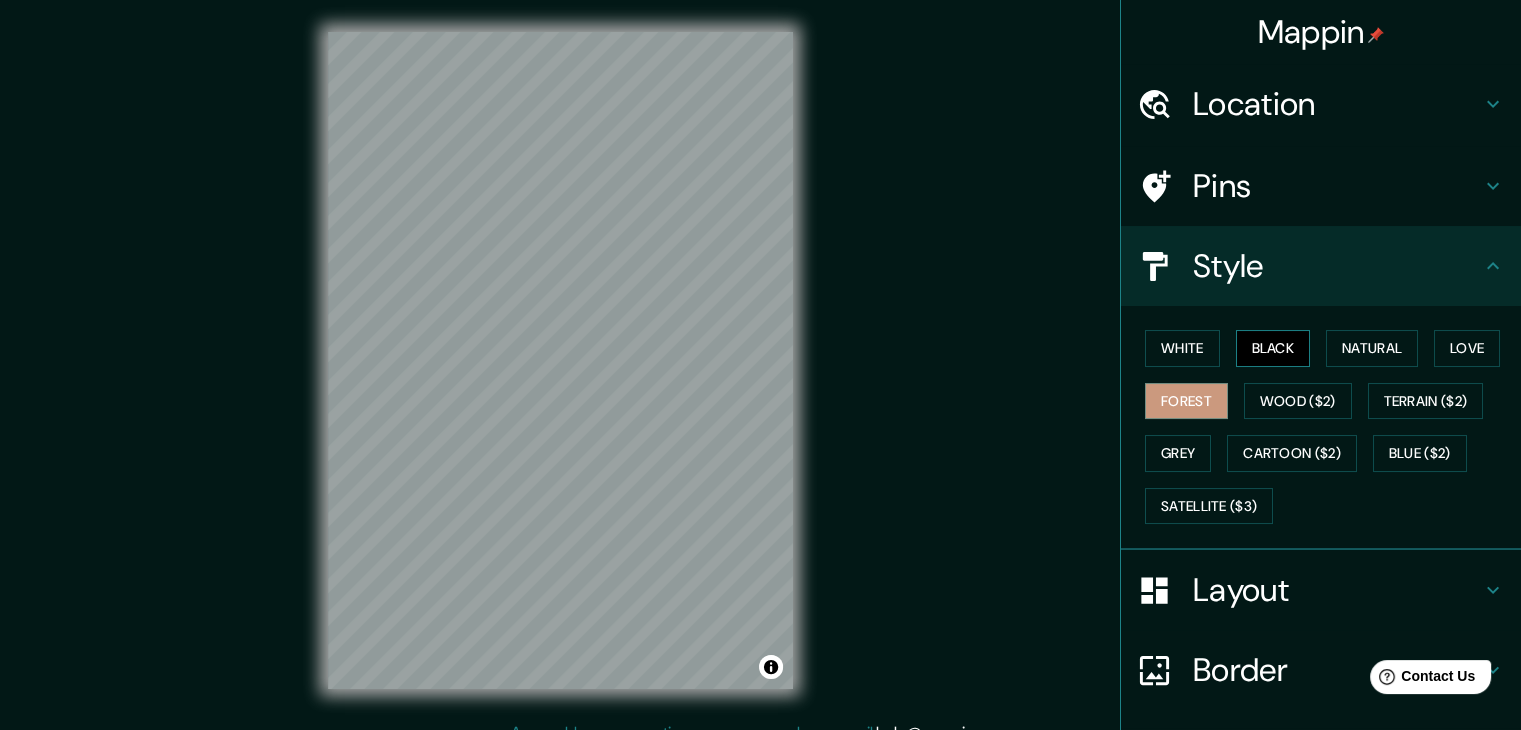 click on "Black" at bounding box center (1273, 348) 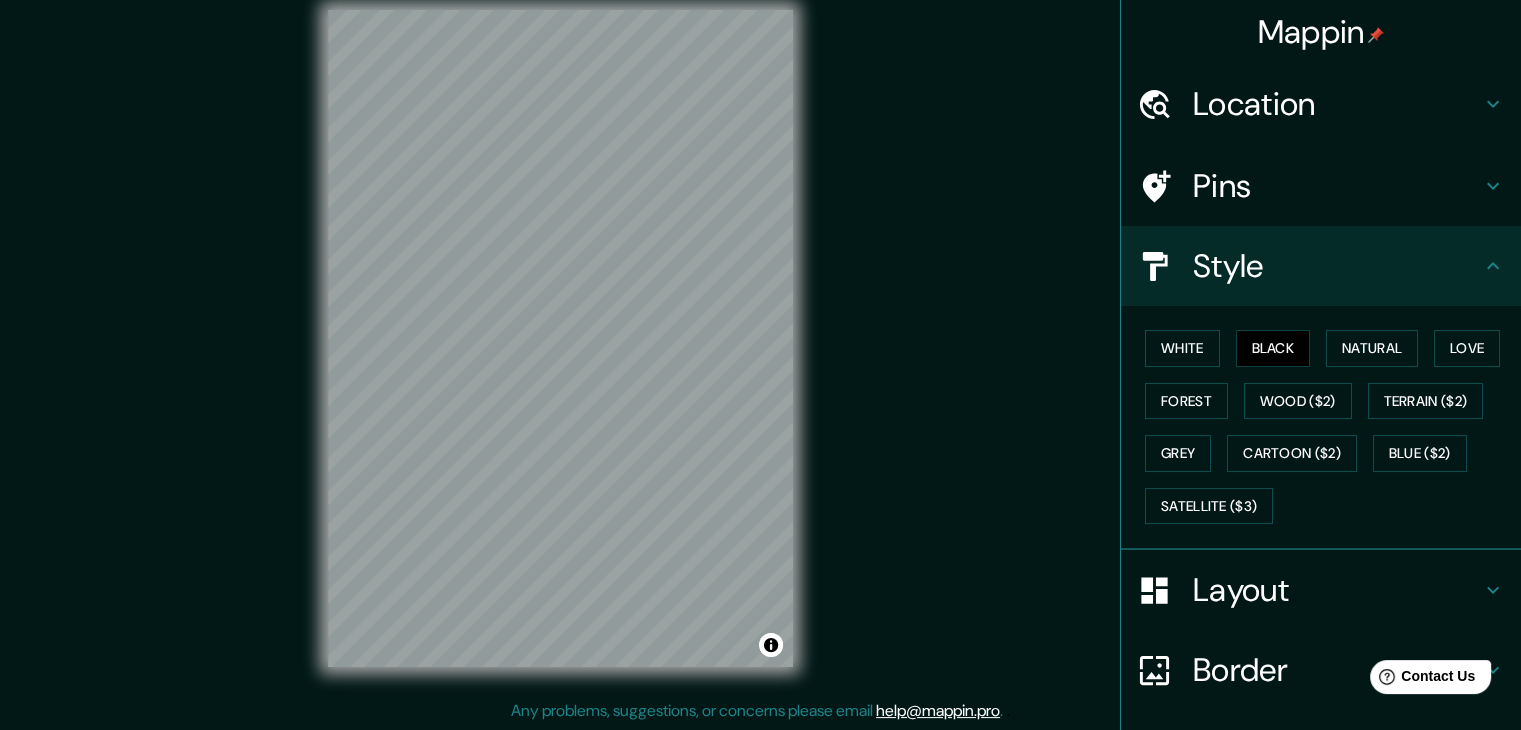 scroll, scrollTop: 23, scrollLeft: 0, axis: vertical 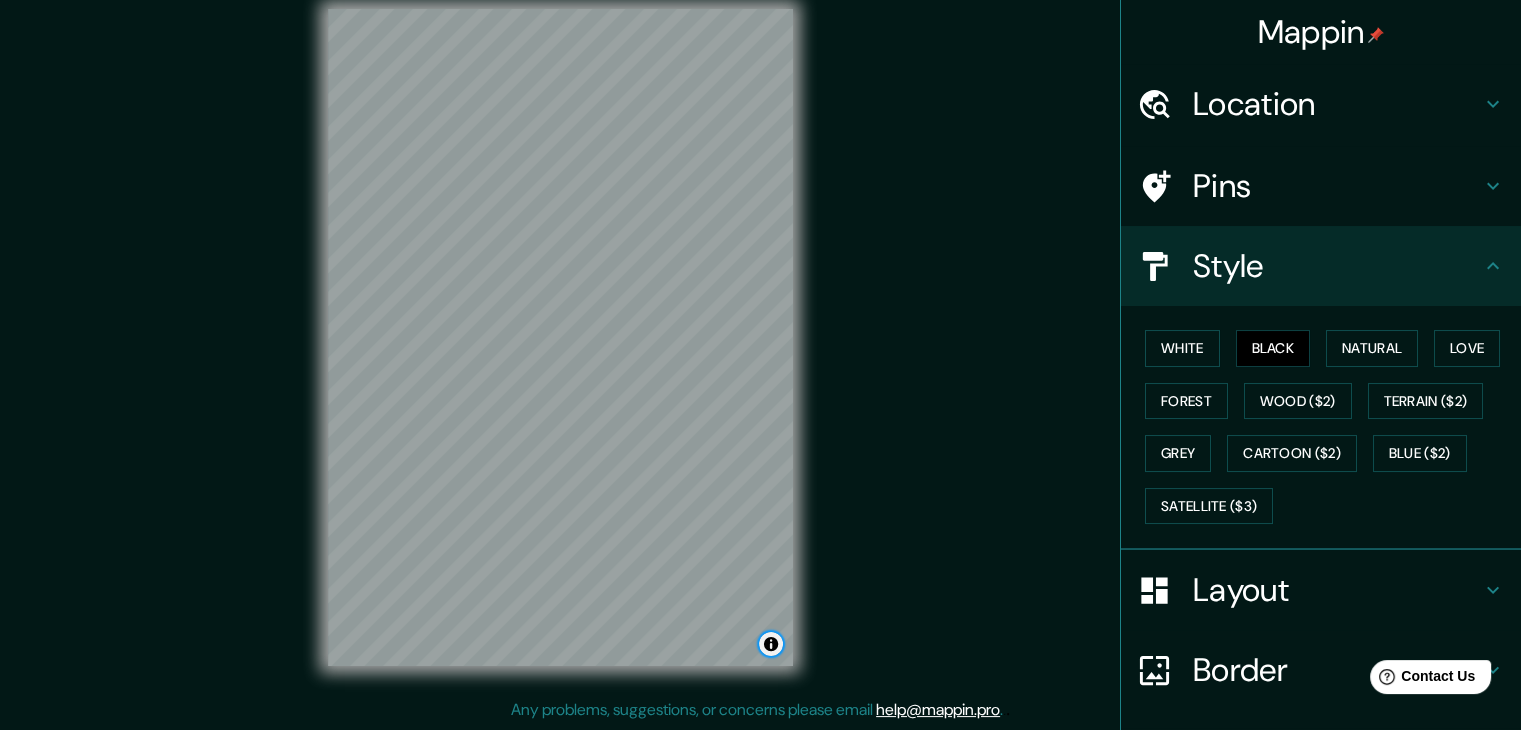 click at bounding box center (771, 644) 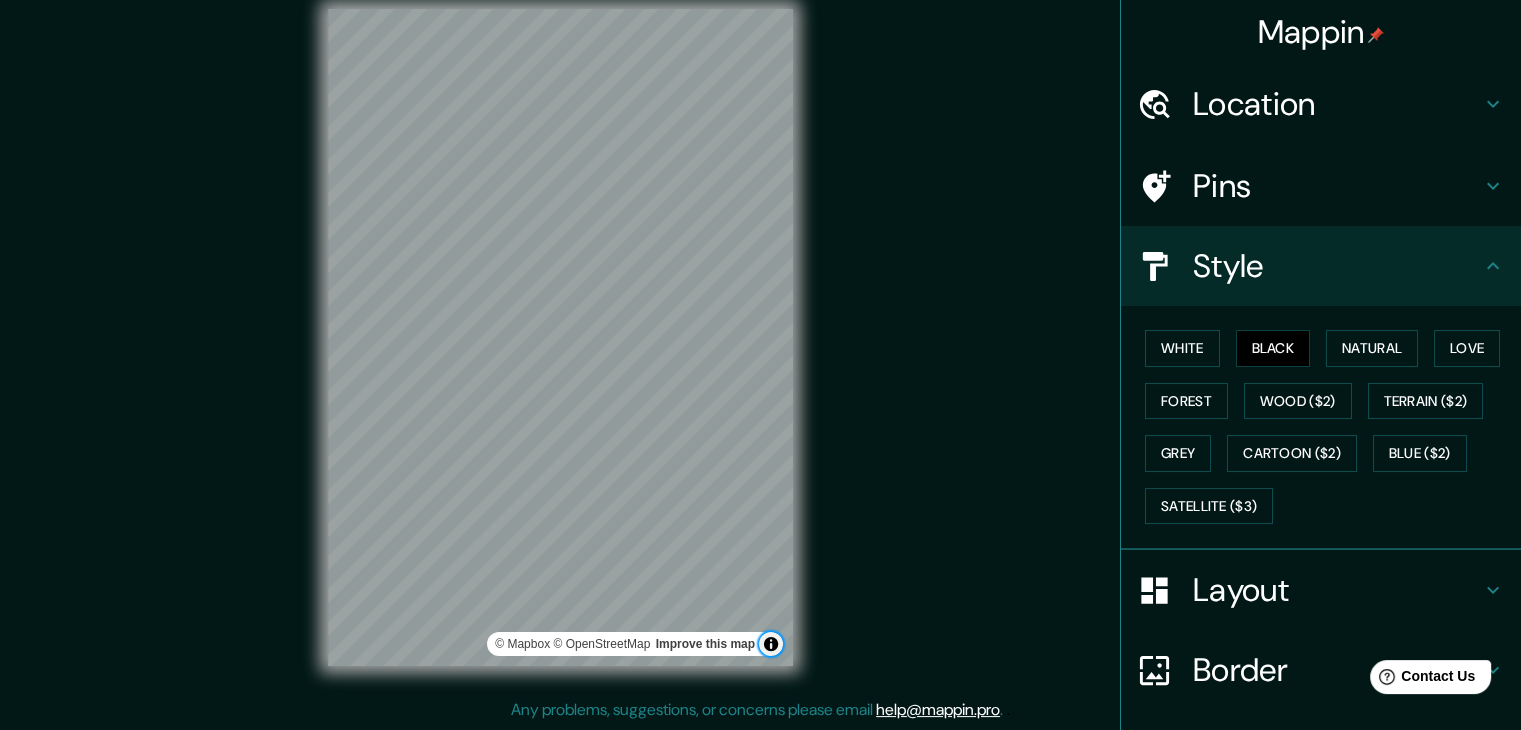 click at bounding box center [771, 644] 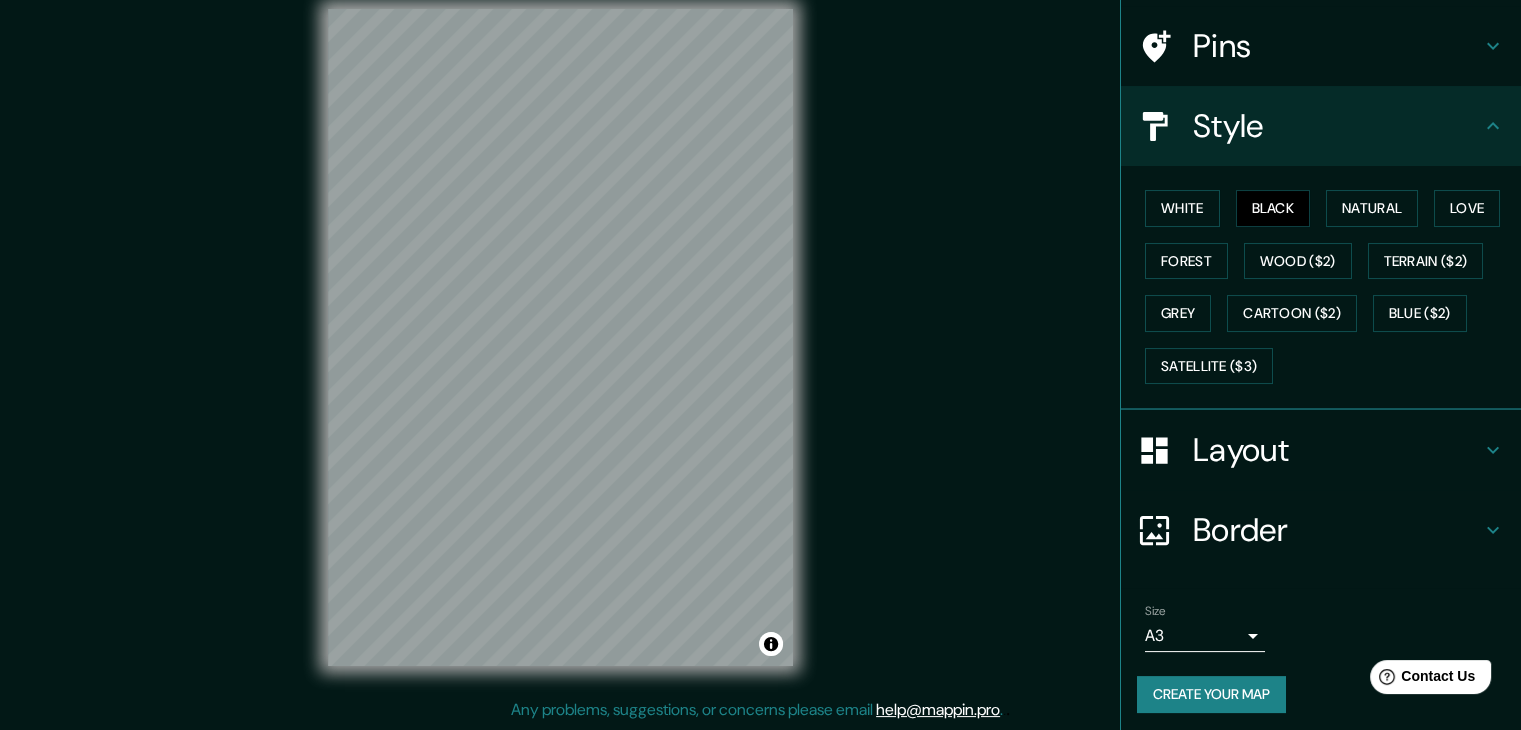 scroll, scrollTop: 144, scrollLeft: 0, axis: vertical 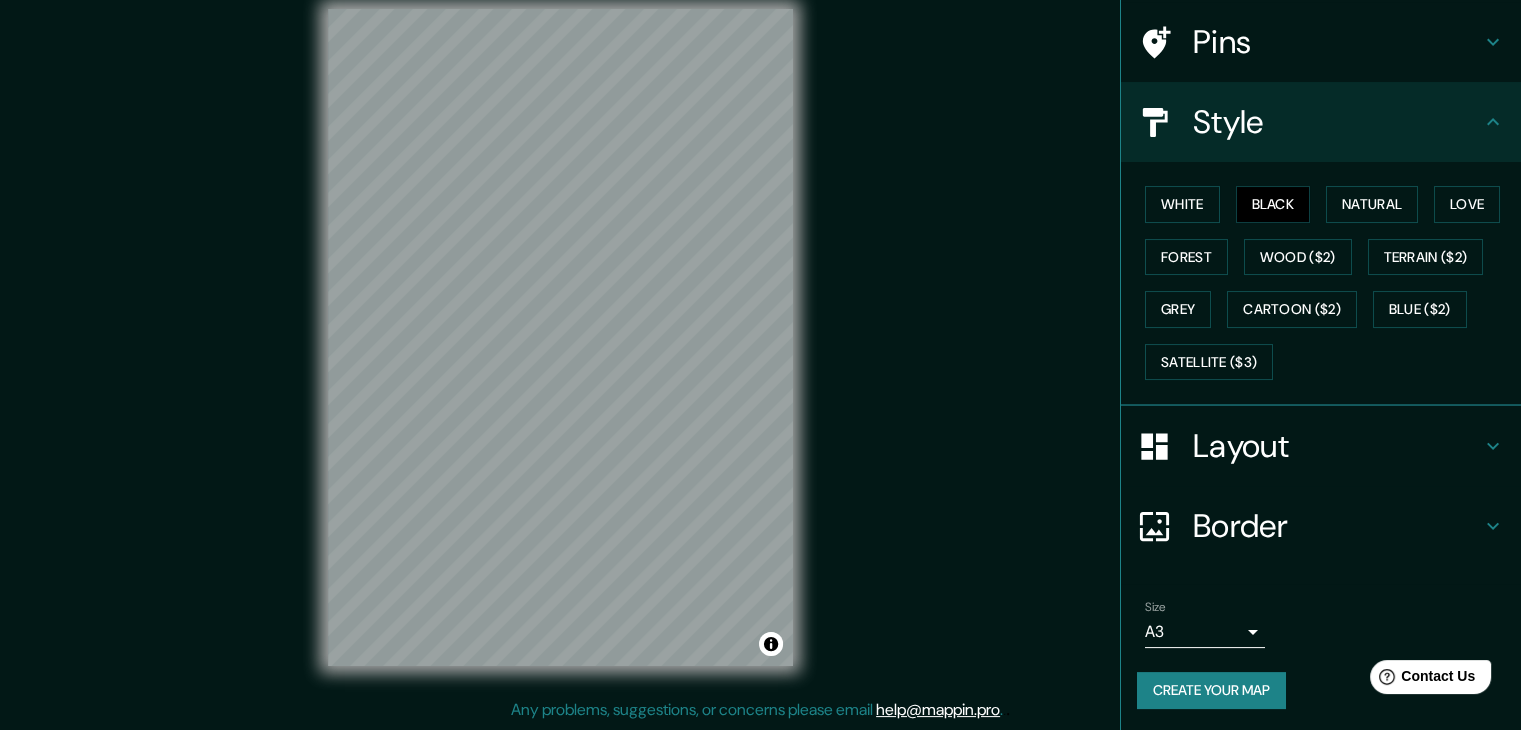 click on "Create your map" at bounding box center (1211, 690) 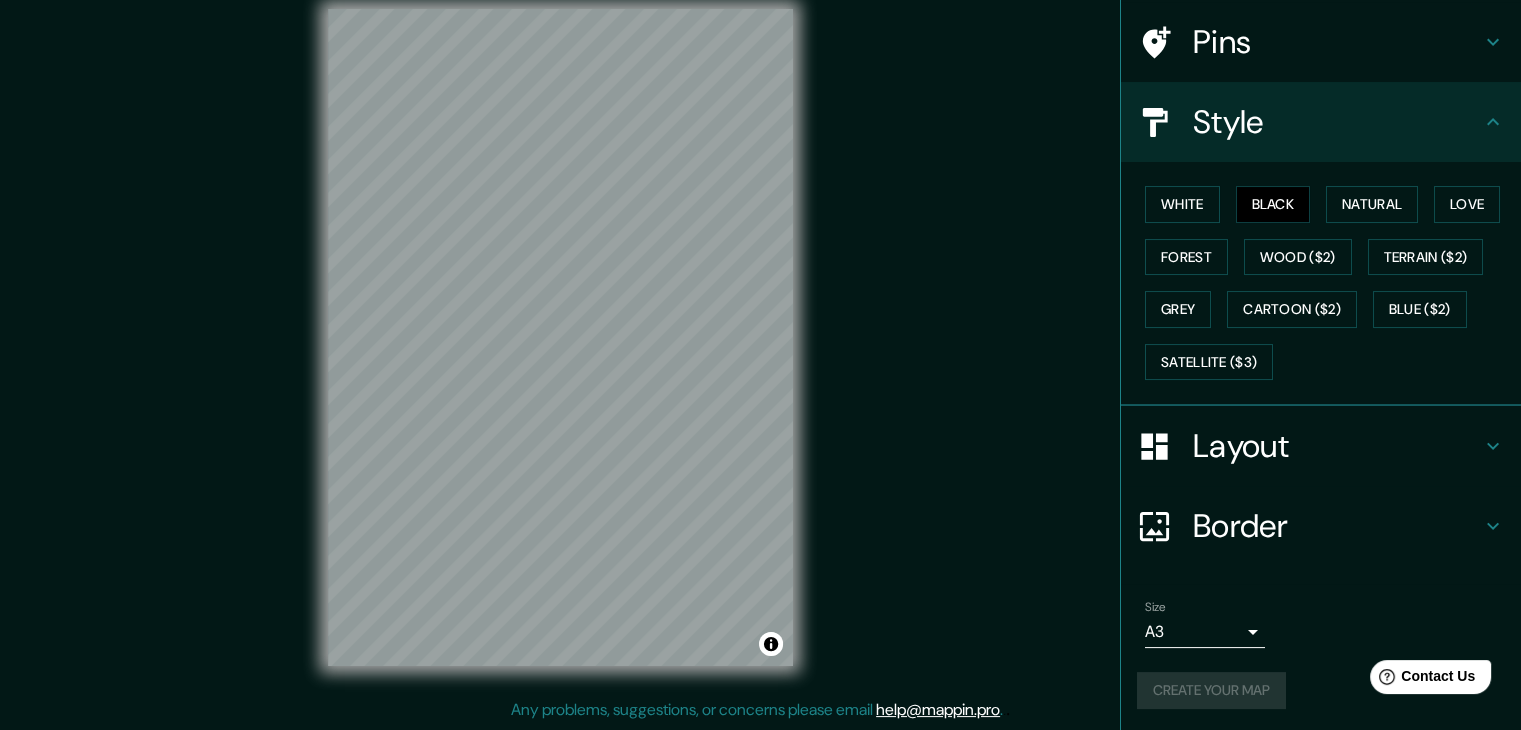 click on "© Mapbox   © OpenStreetMap   Improve this map" at bounding box center (1320, 365) 